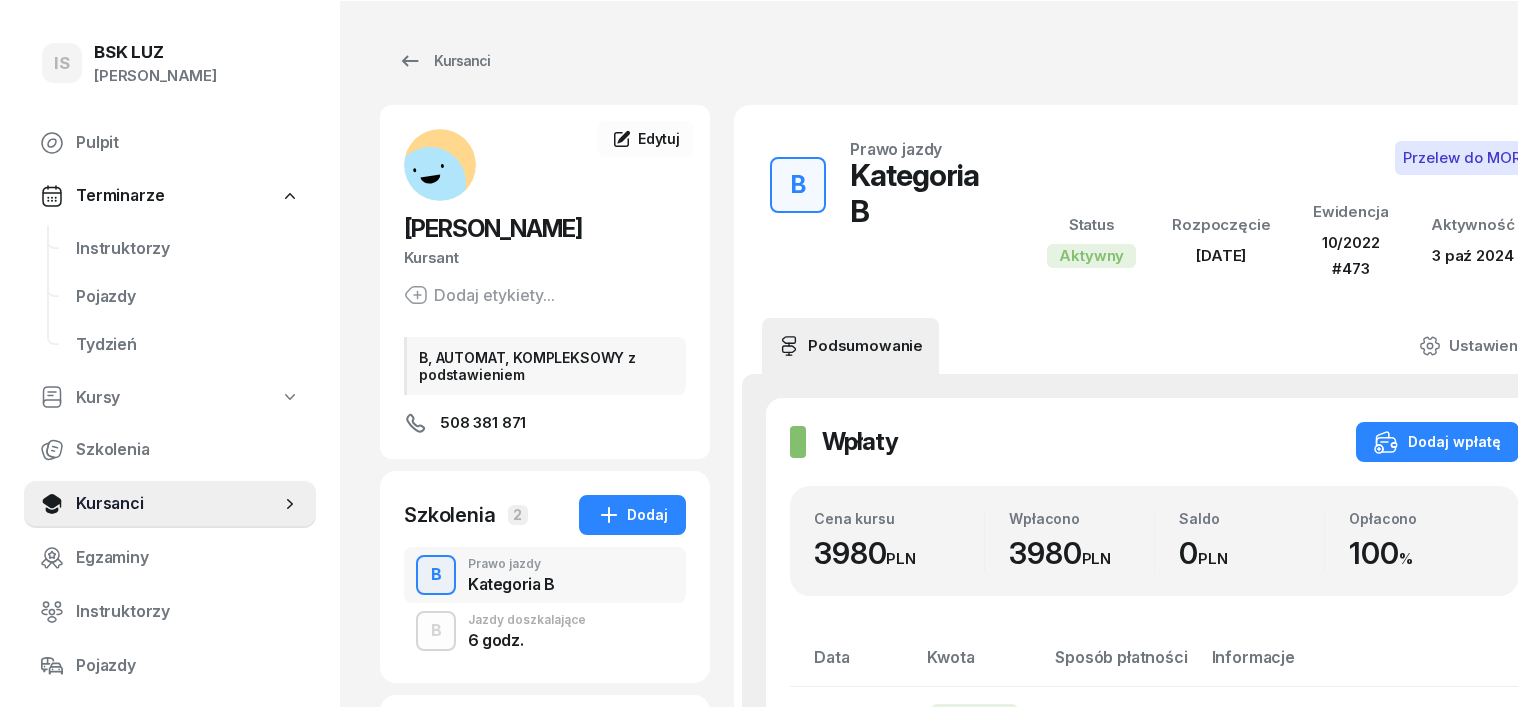 scroll, scrollTop: 0, scrollLeft: 0, axis: both 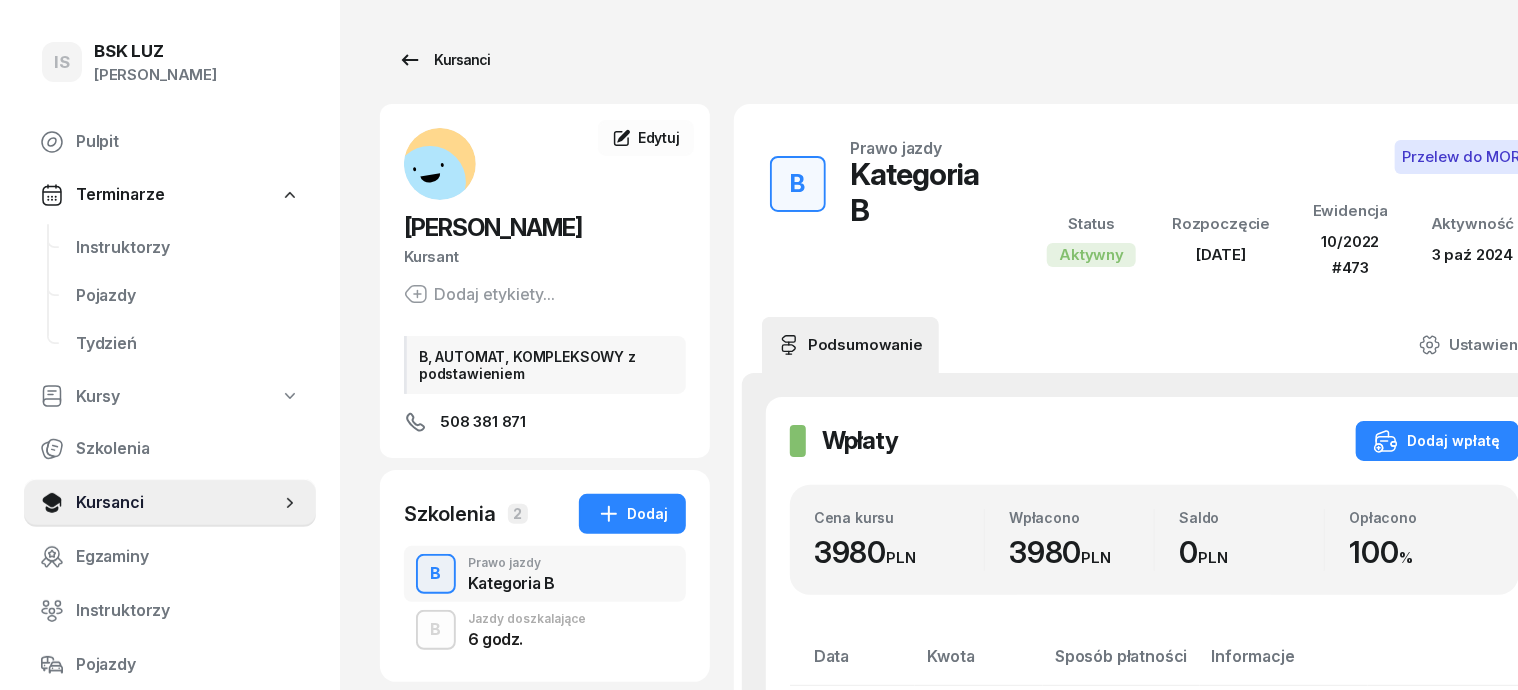 click on "Kursanci" at bounding box center (444, 60) 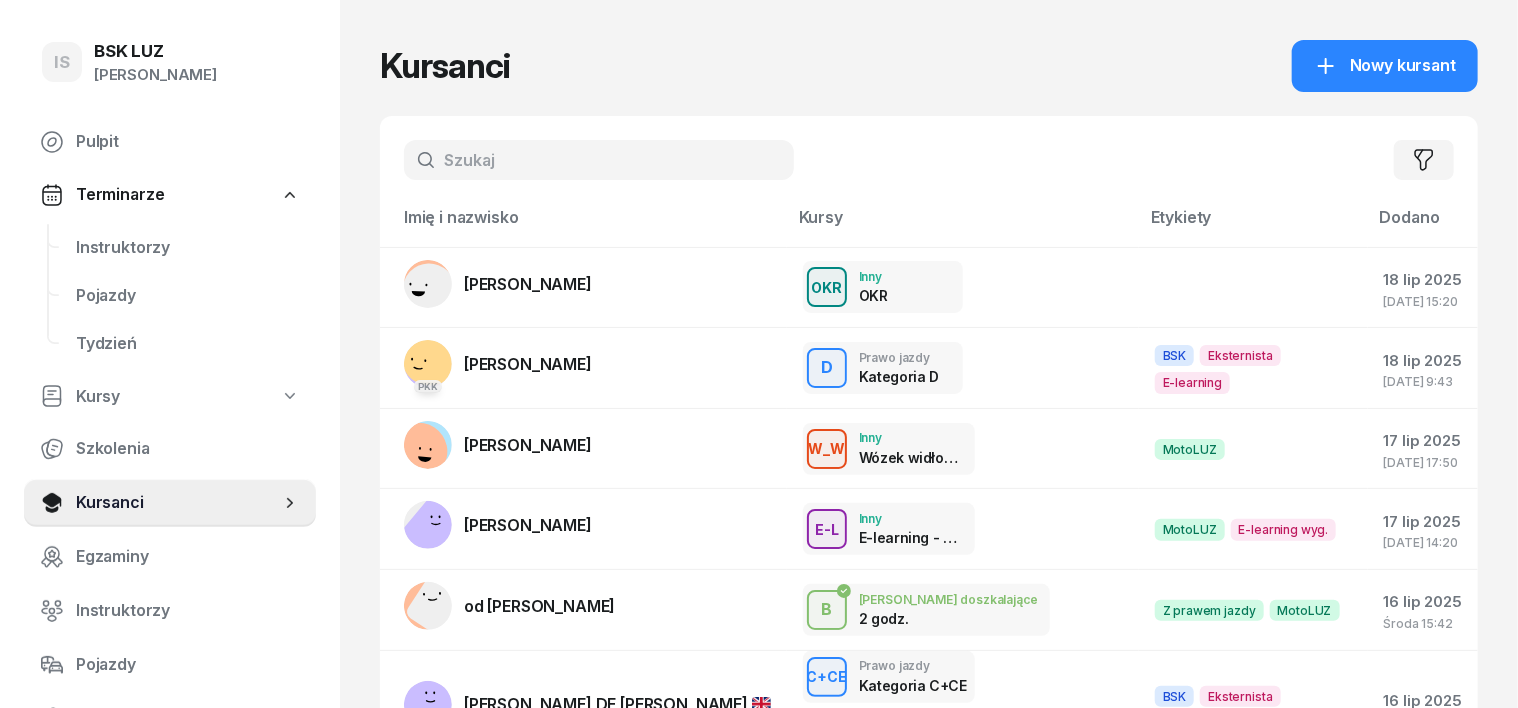 click at bounding box center (599, 160) 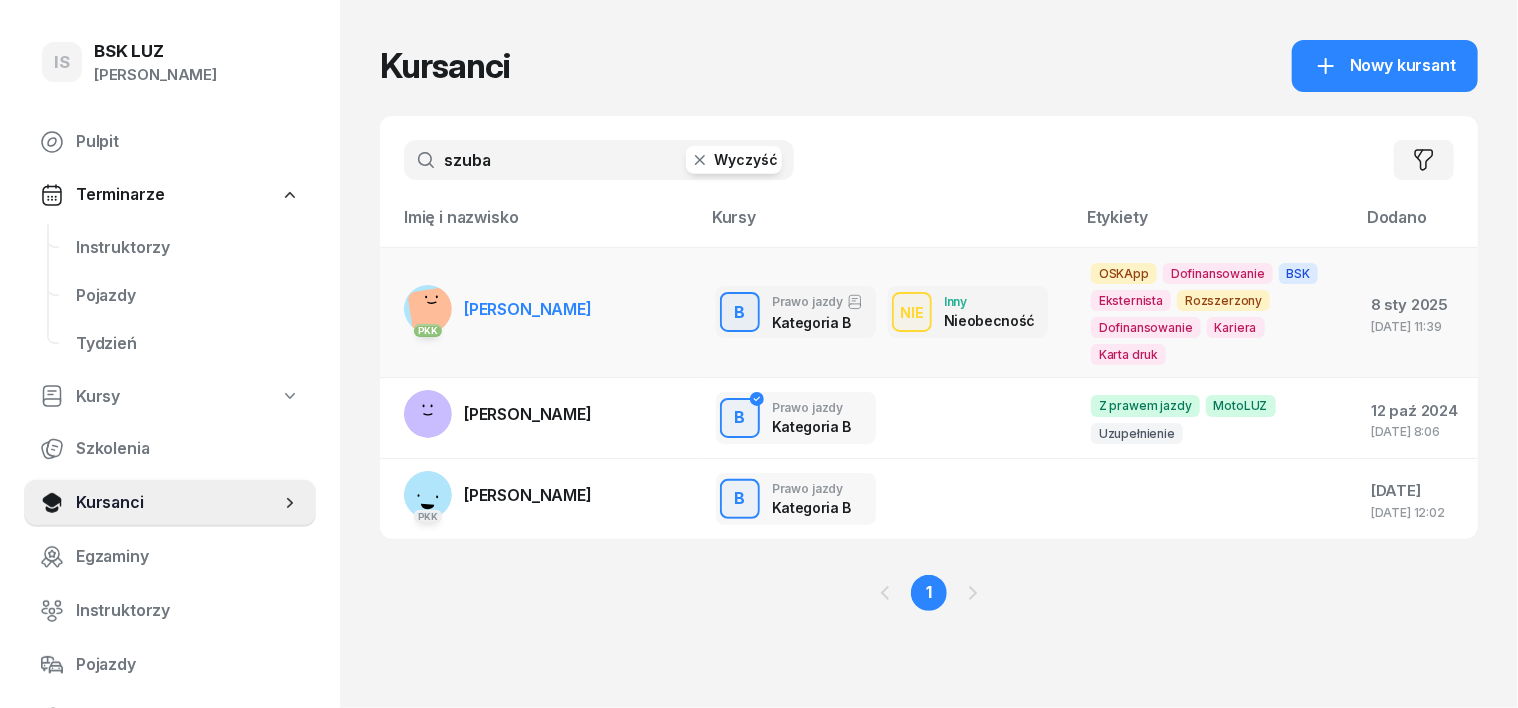 type on "szuba" 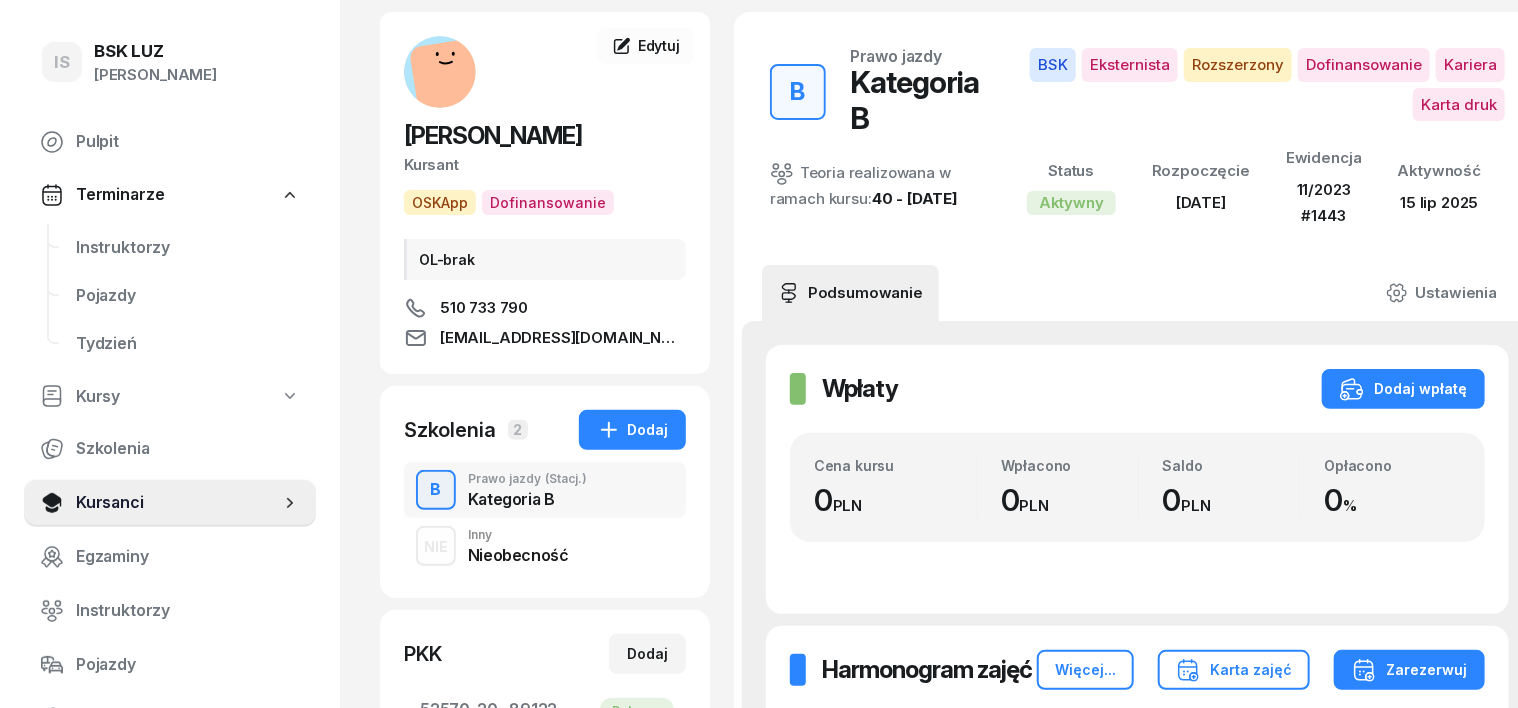 scroll, scrollTop: 0, scrollLeft: 0, axis: both 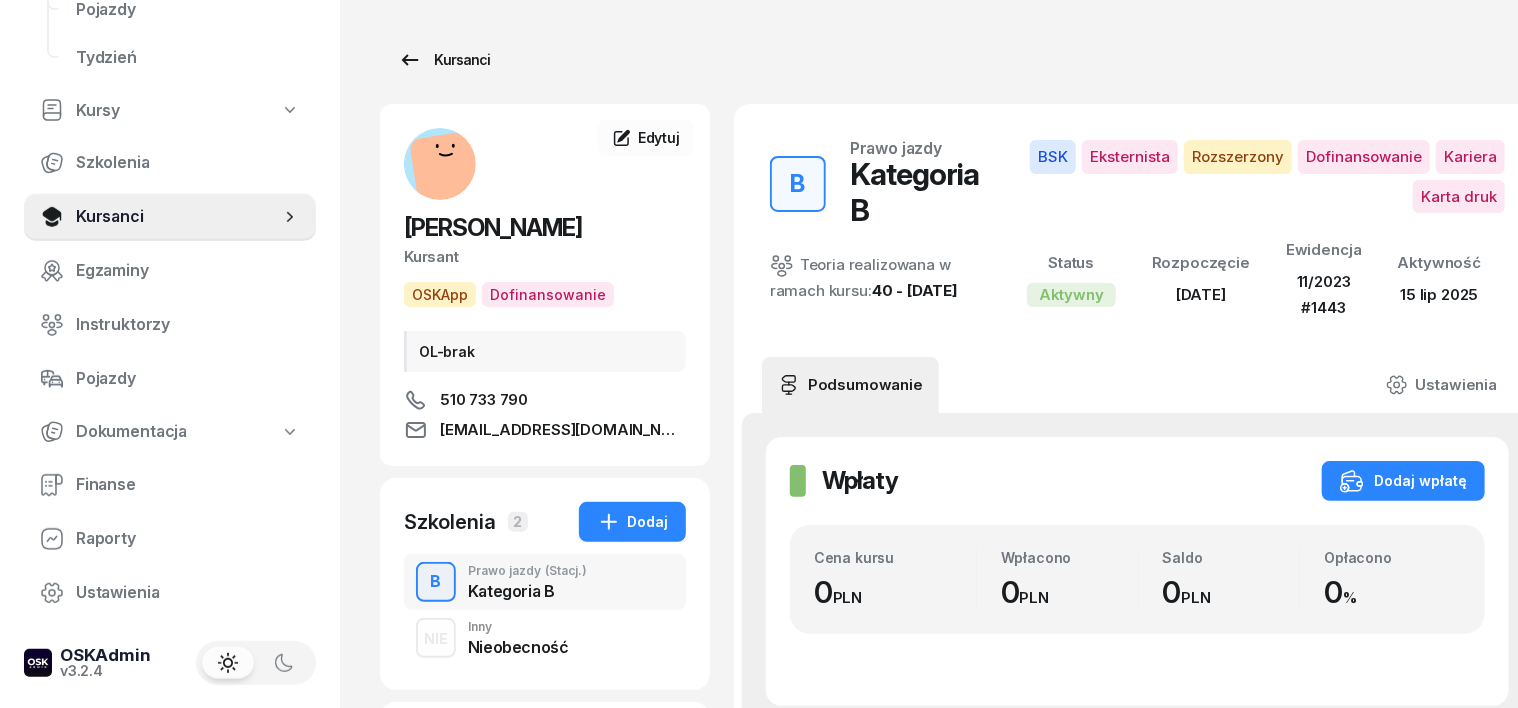 click on "Kursanci" at bounding box center [444, 60] 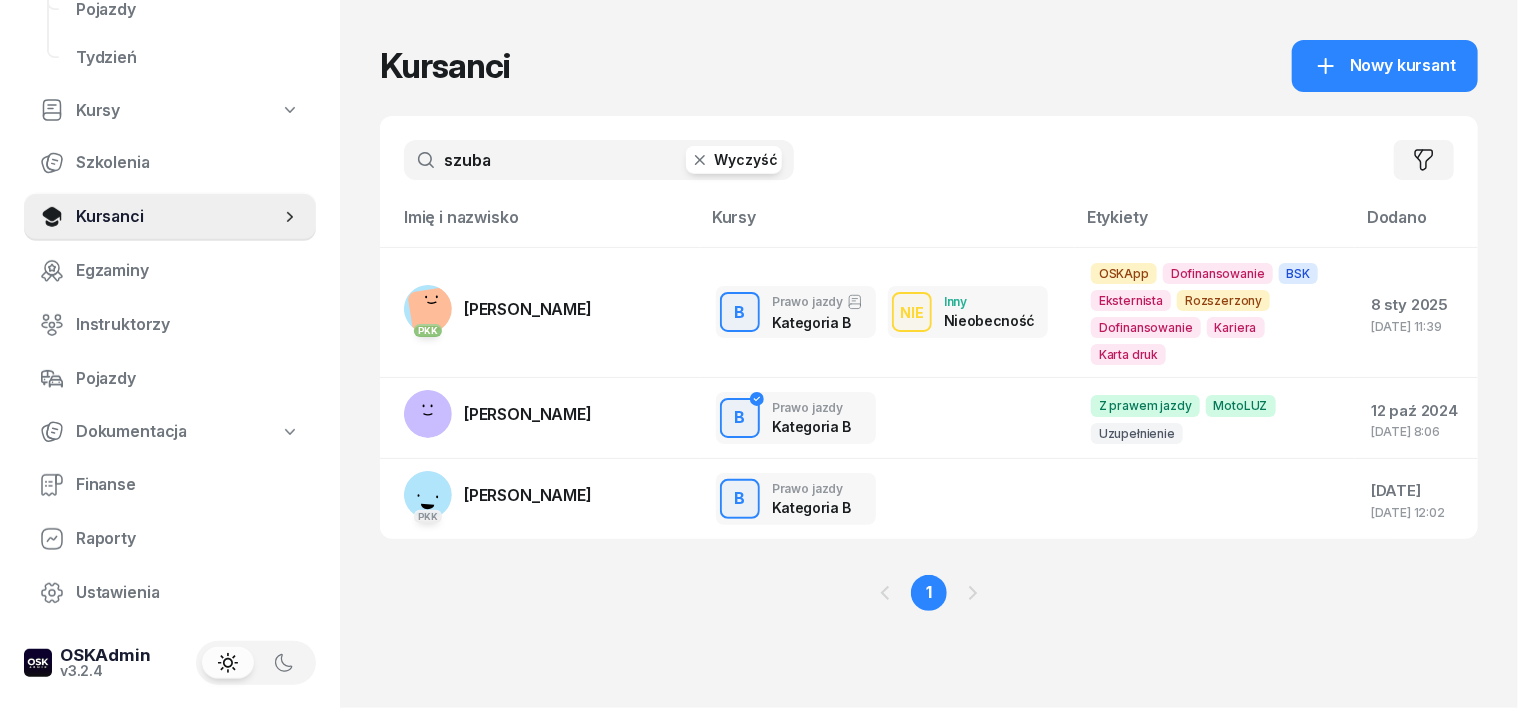 click on "szuba  Wyczyść  Filtruj" 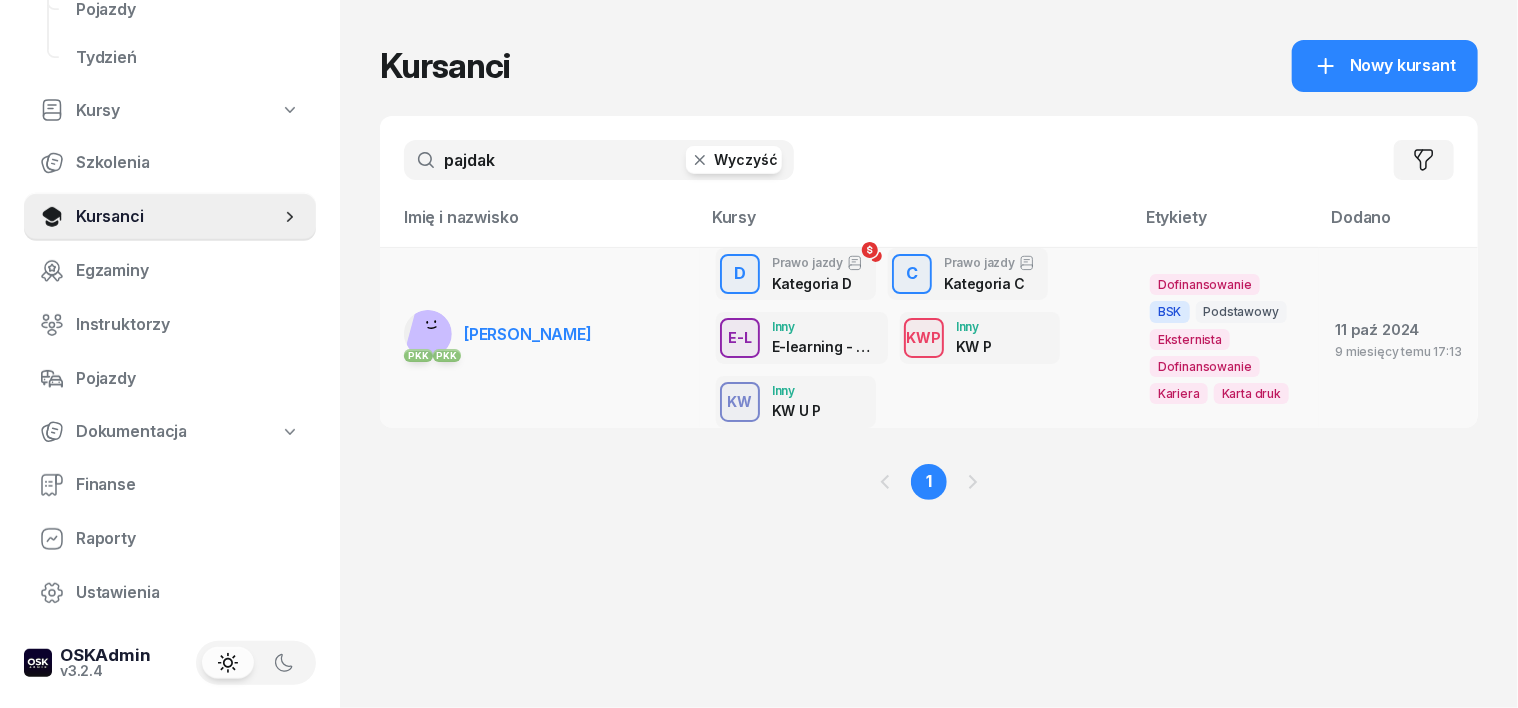 type on "pajdak" 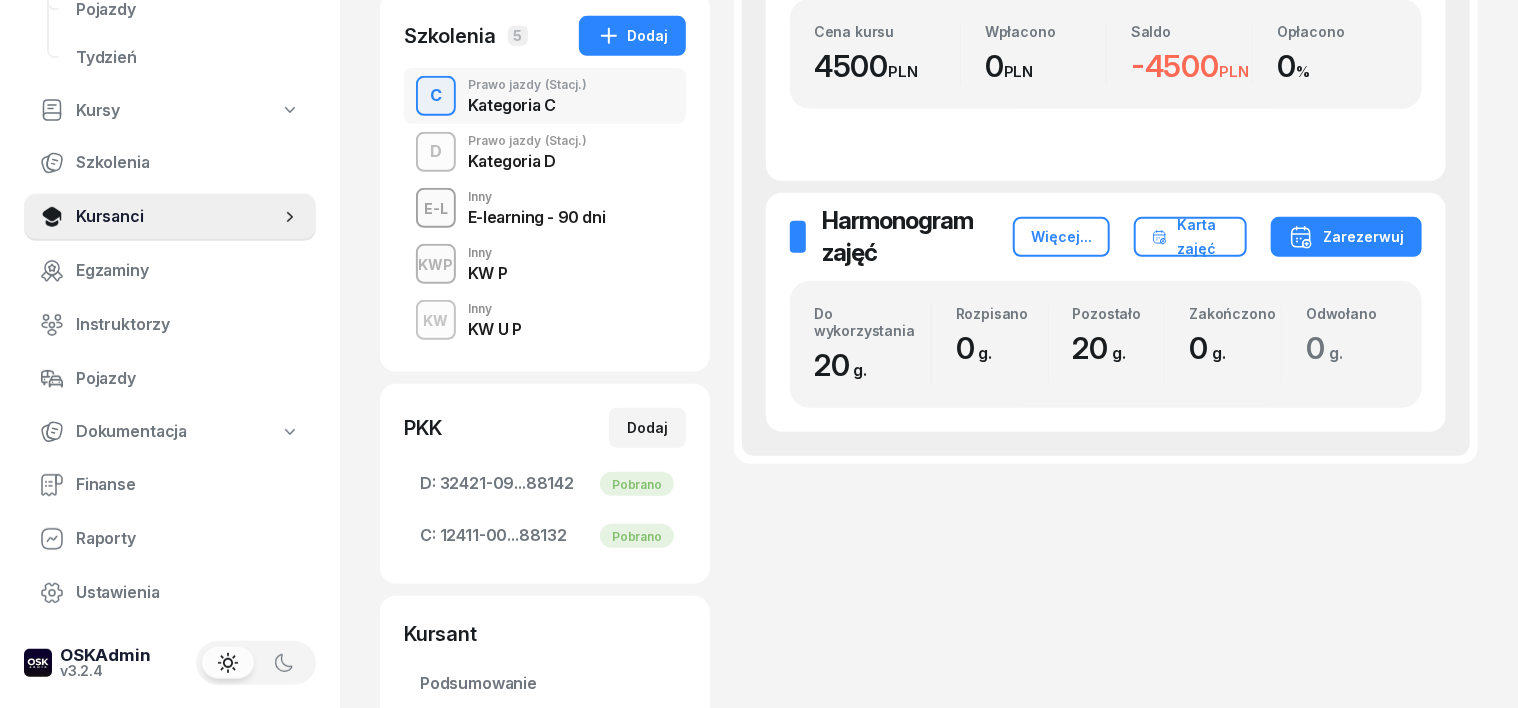 scroll, scrollTop: 500, scrollLeft: 0, axis: vertical 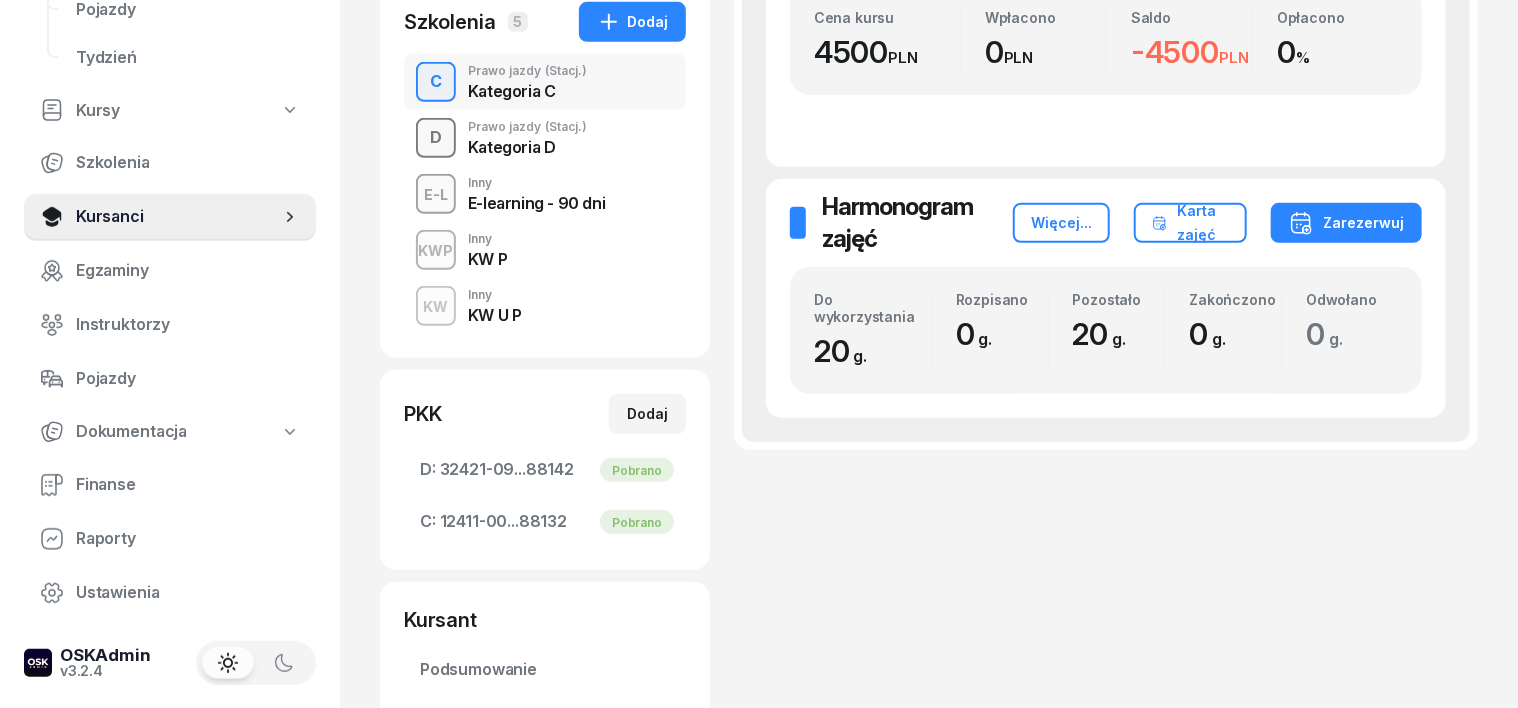 click on "D" at bounding box center [436, 138] 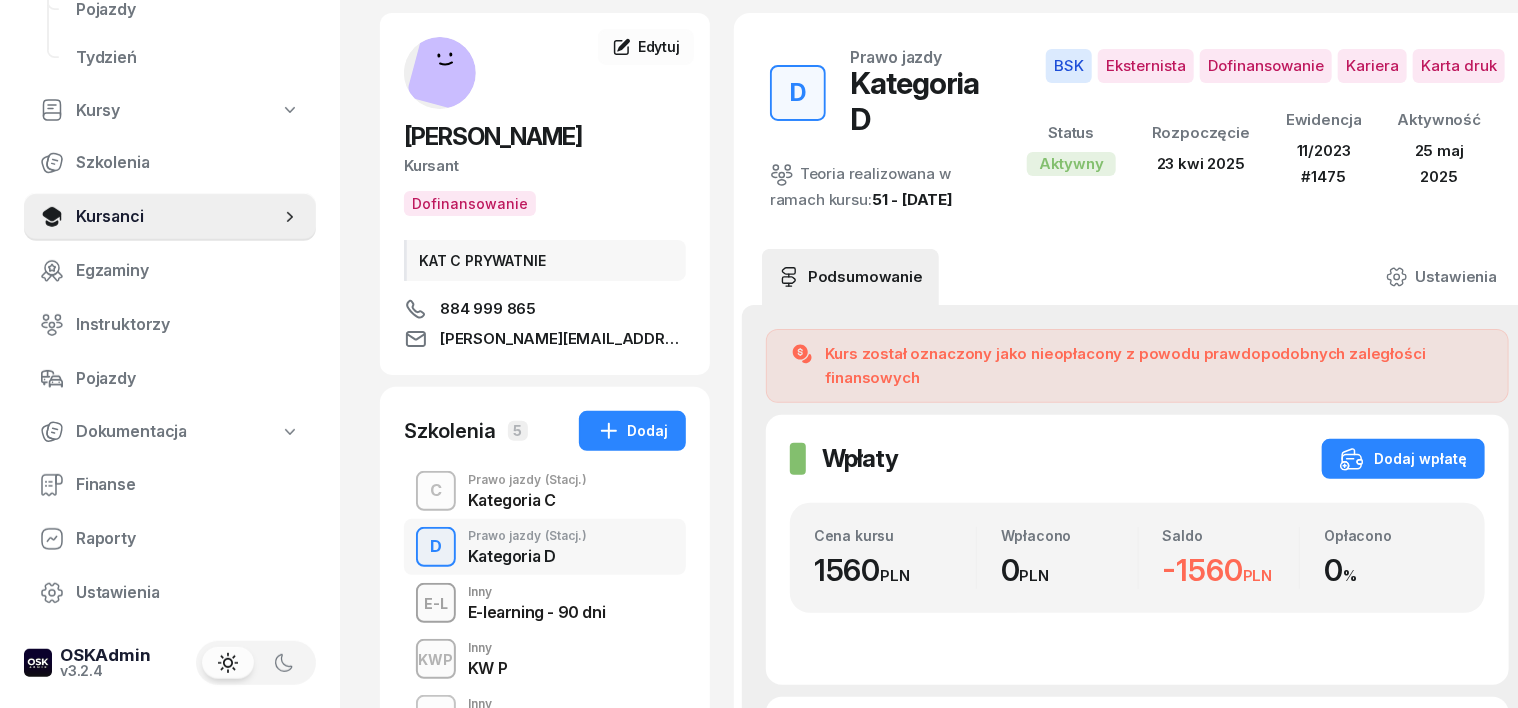 scroll, scrollTop: 124, scrollLeft: 0, axis: vertical 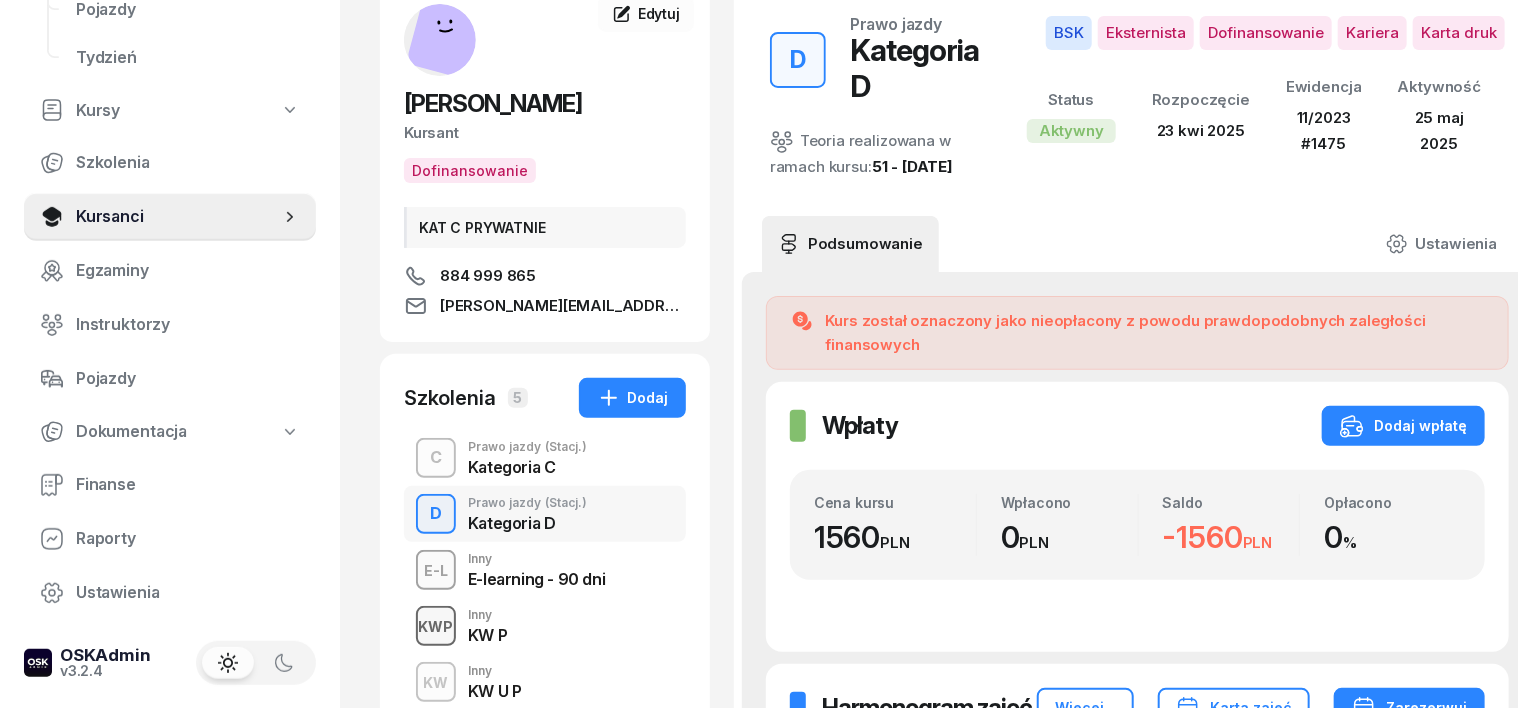 click on "KWP" at bounding box center [436, 626] 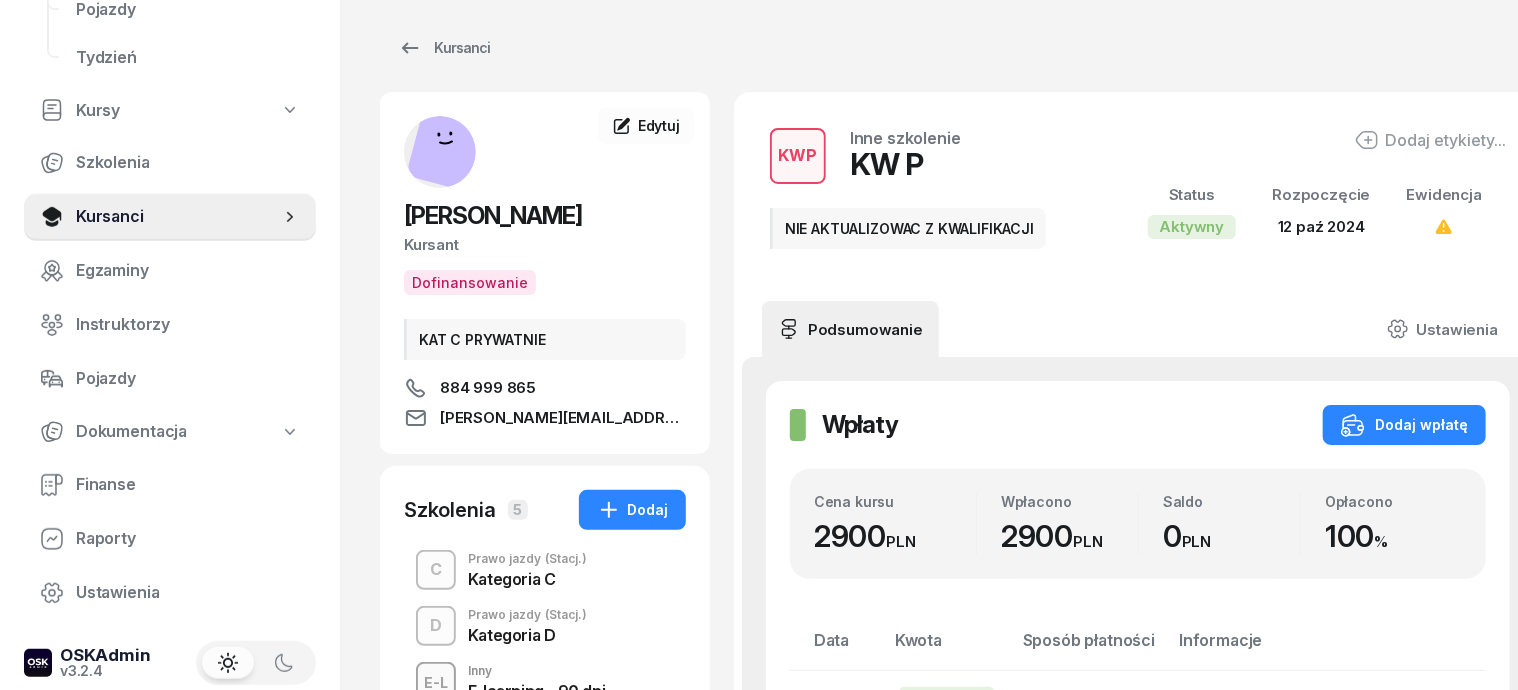 scroll, scrollTop: 0, scrollLeft: 0, axis: both 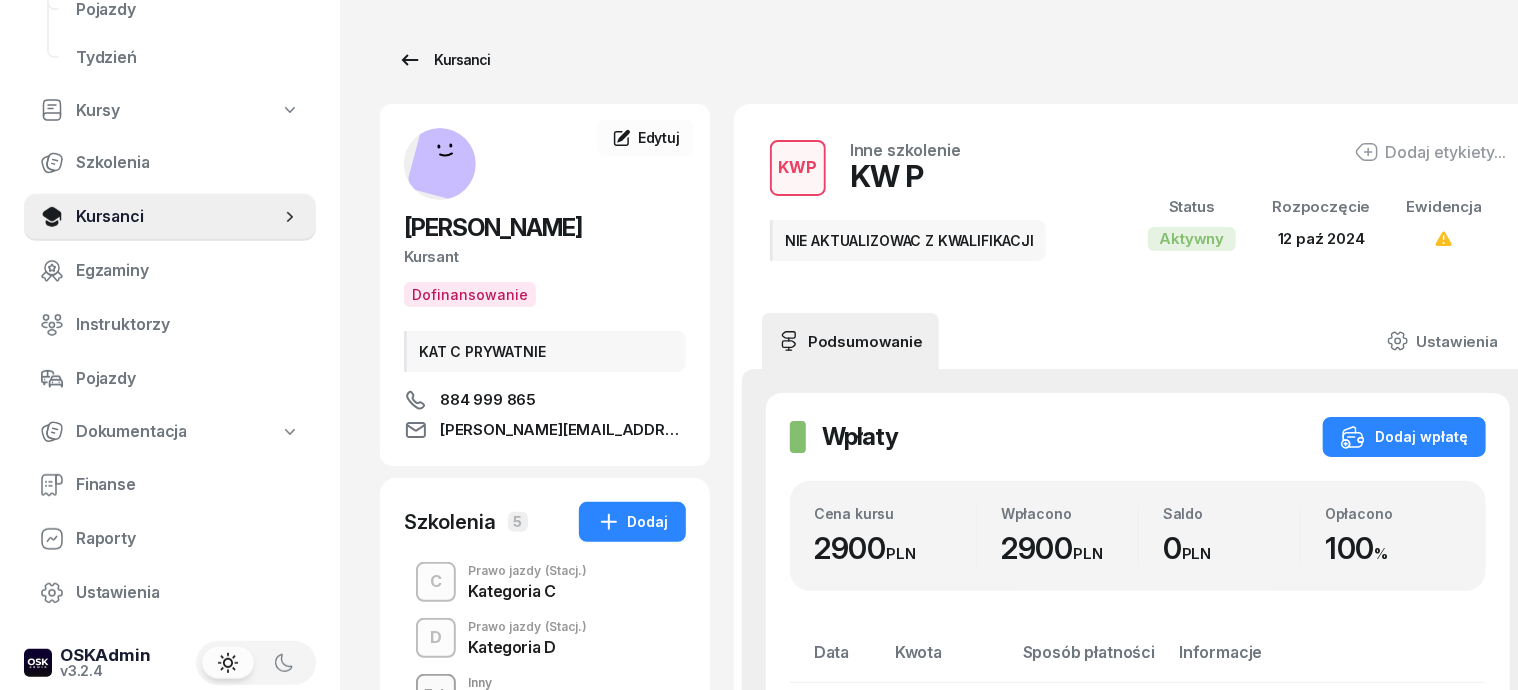 click on "Kursanci" at bounding box center [444, 60] 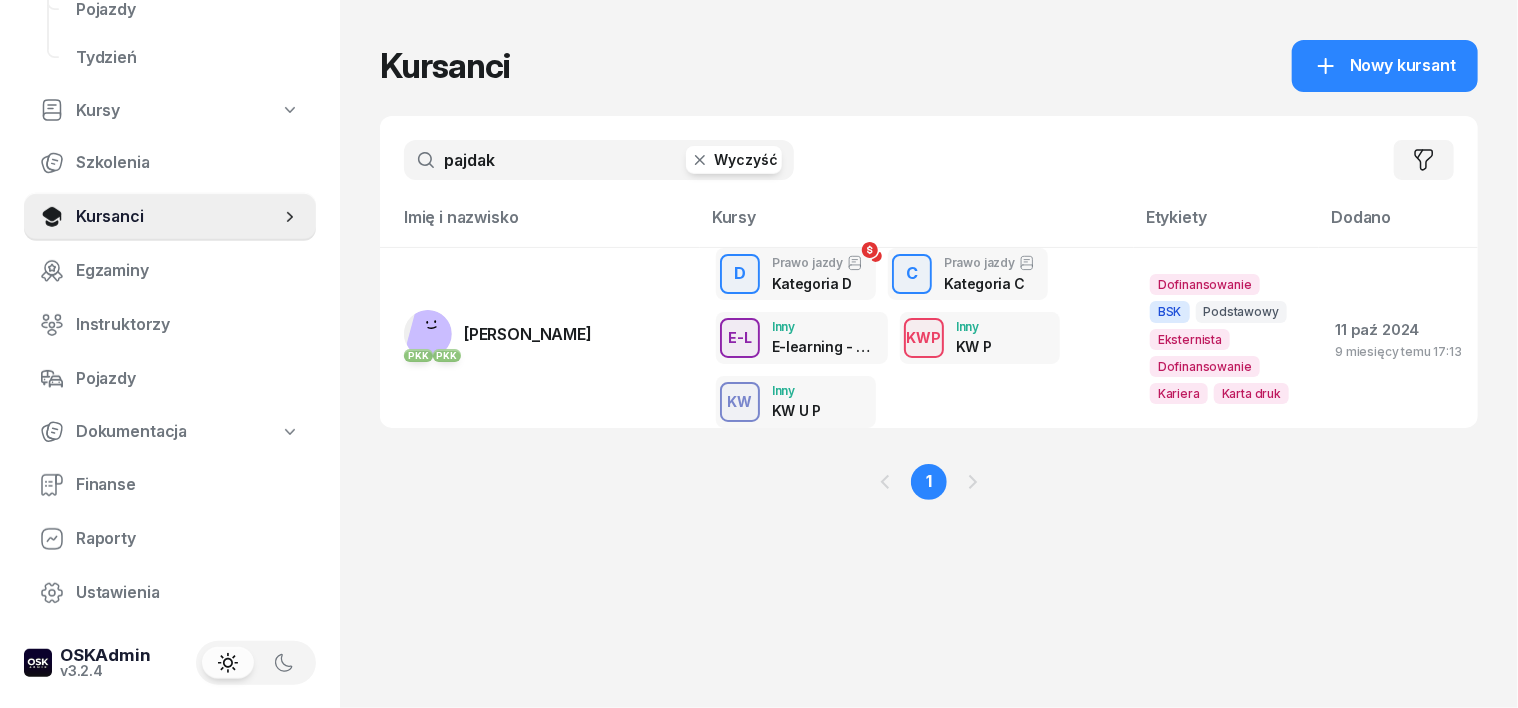 click 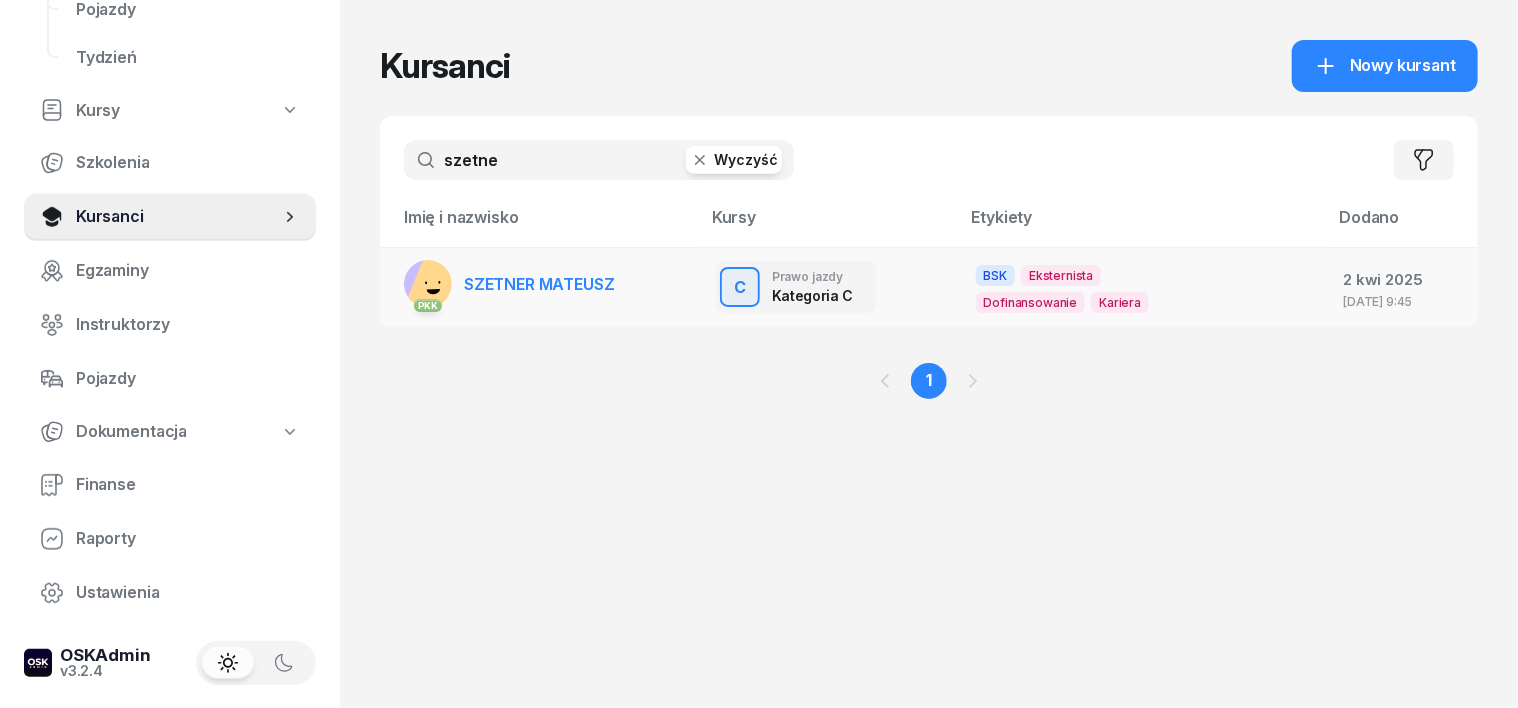type on "szetne" 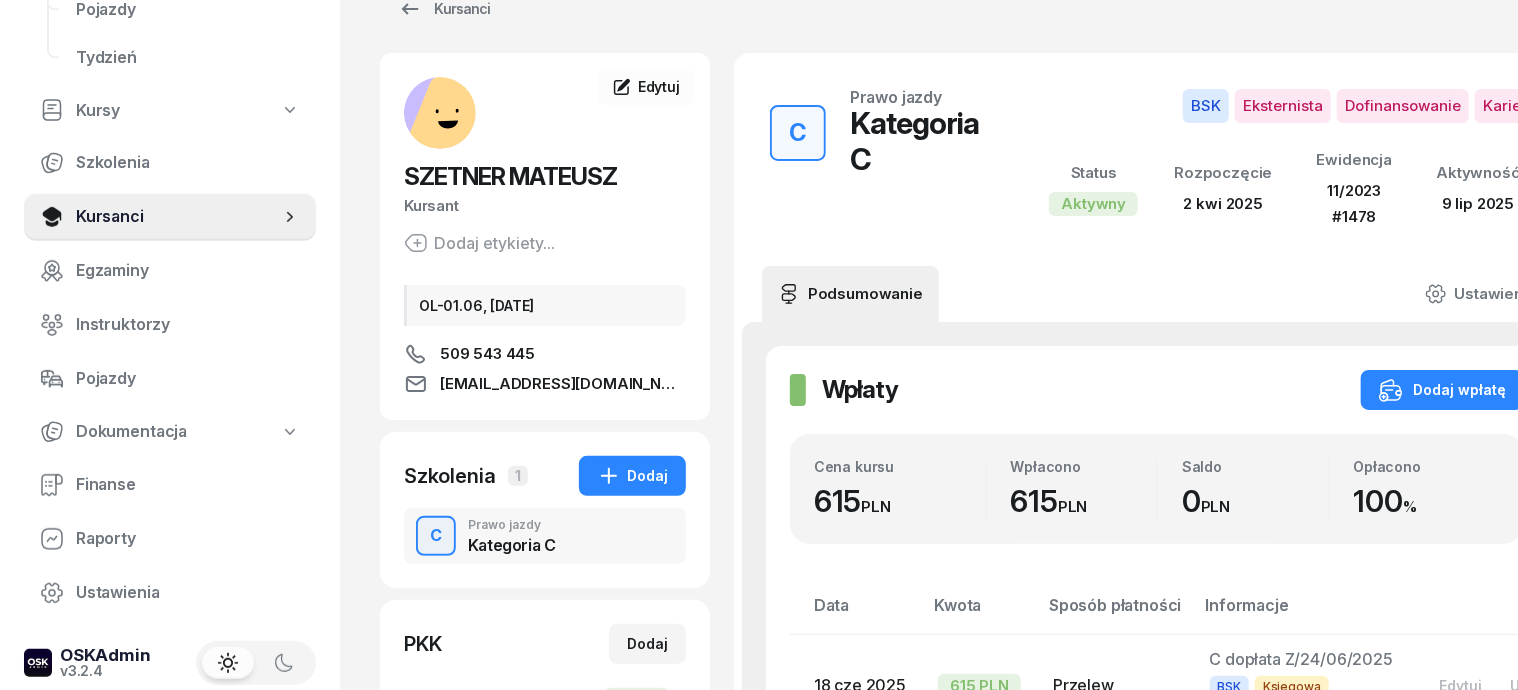 scroll, scrollTop: 0, scrollLeft: 0, axis: both 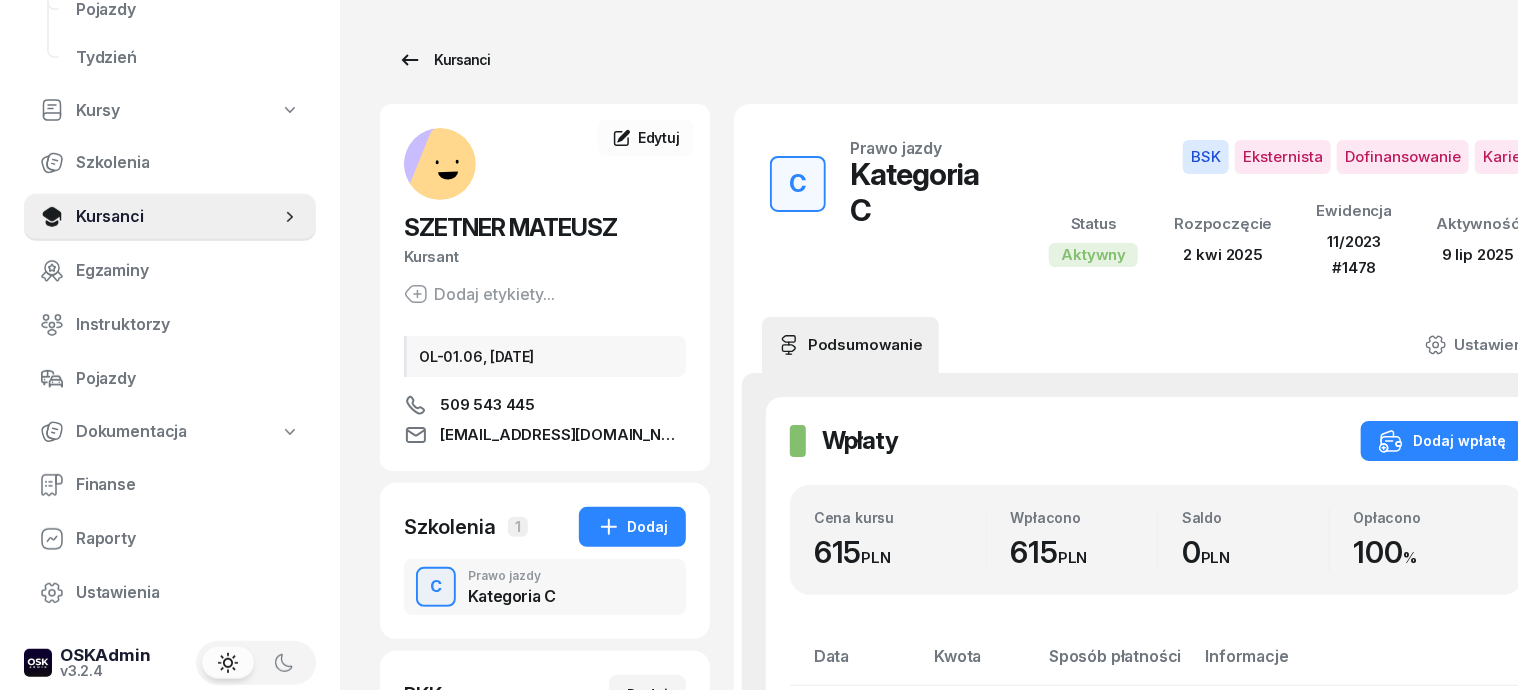 click on "Kursanci" at bounding box center [444, 60] 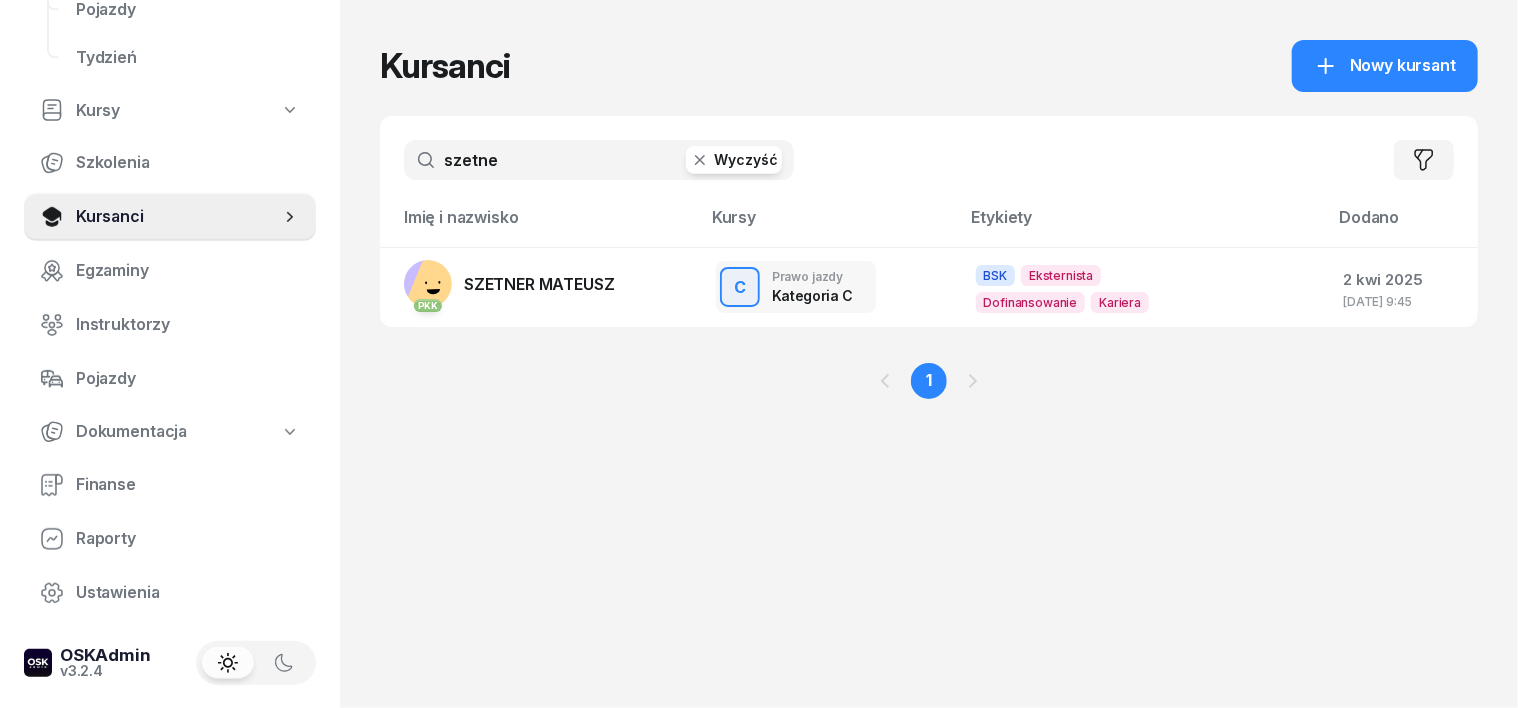click 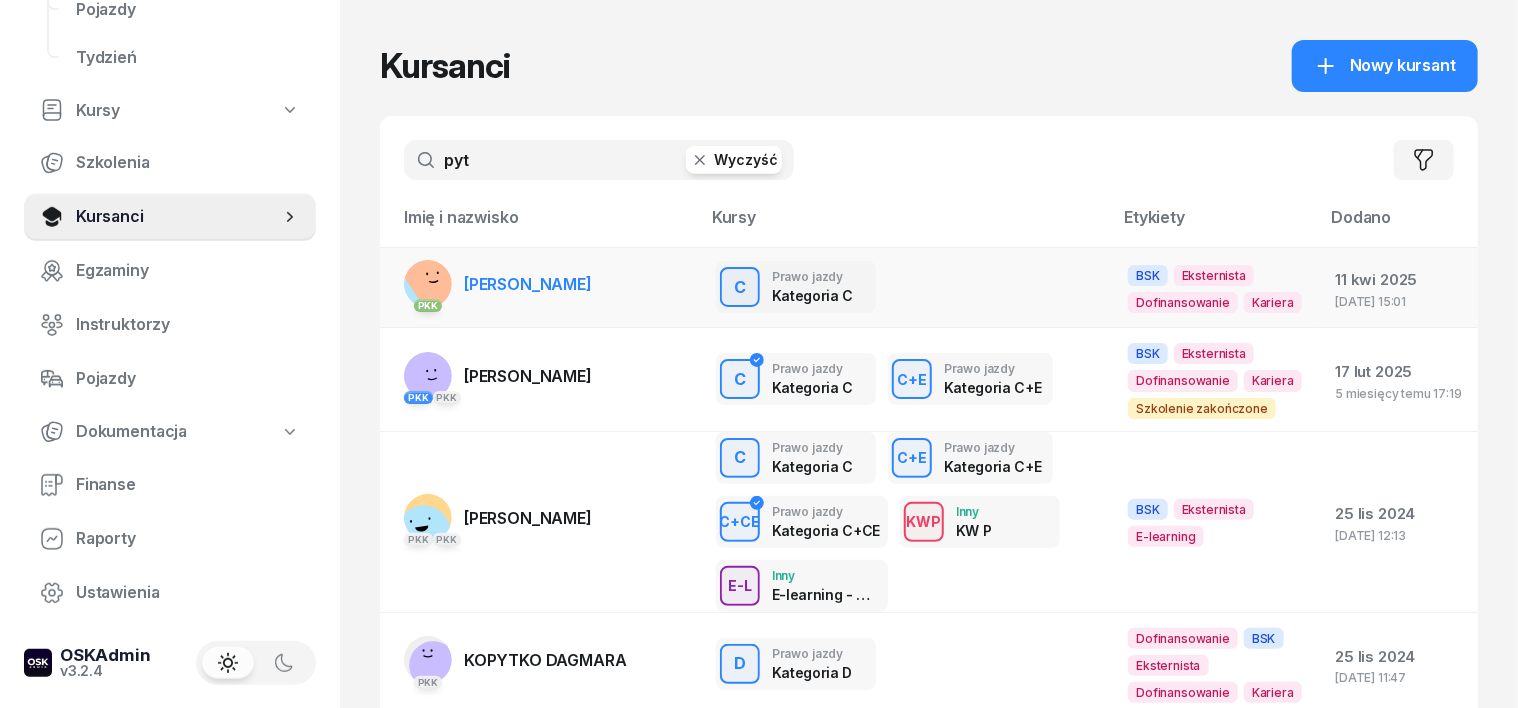type on "pyt" 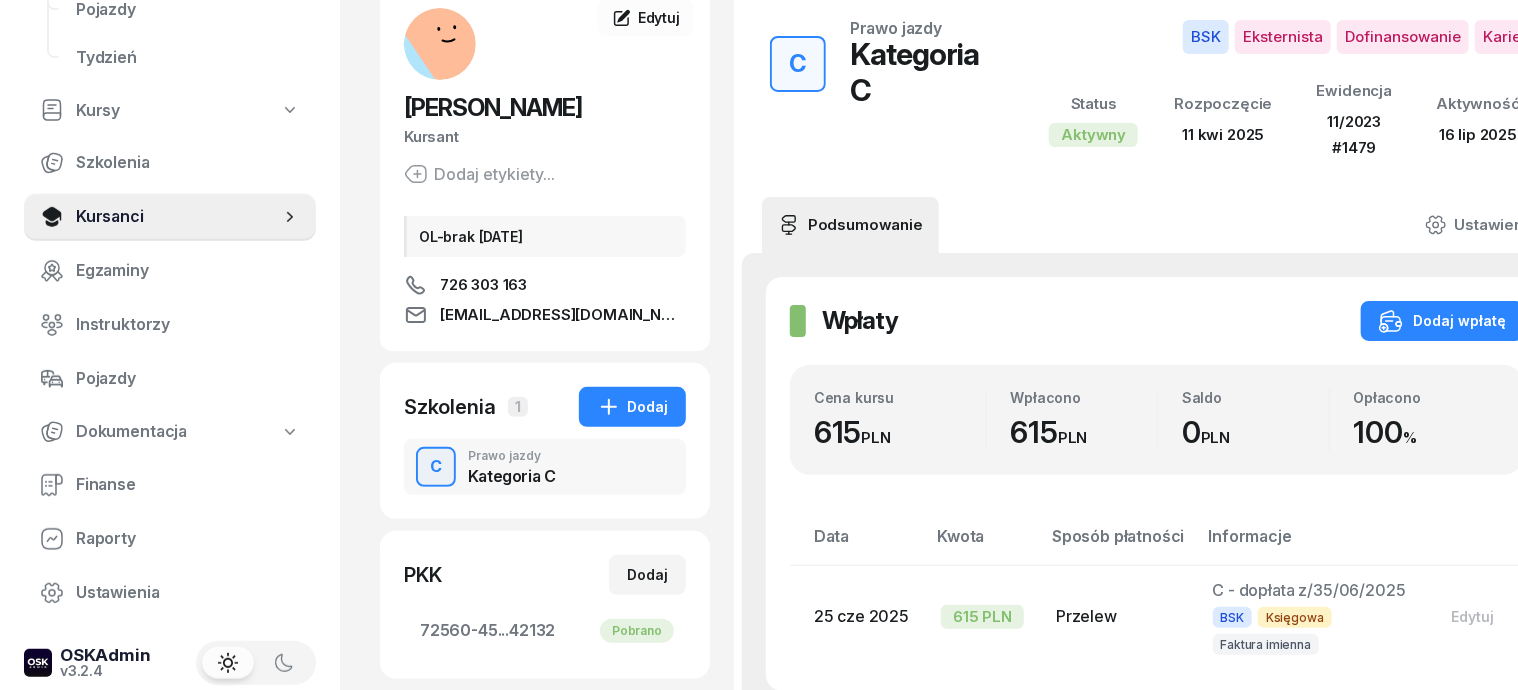 scroll, scrollTop: 0, scrollLeft: 0, axis: both 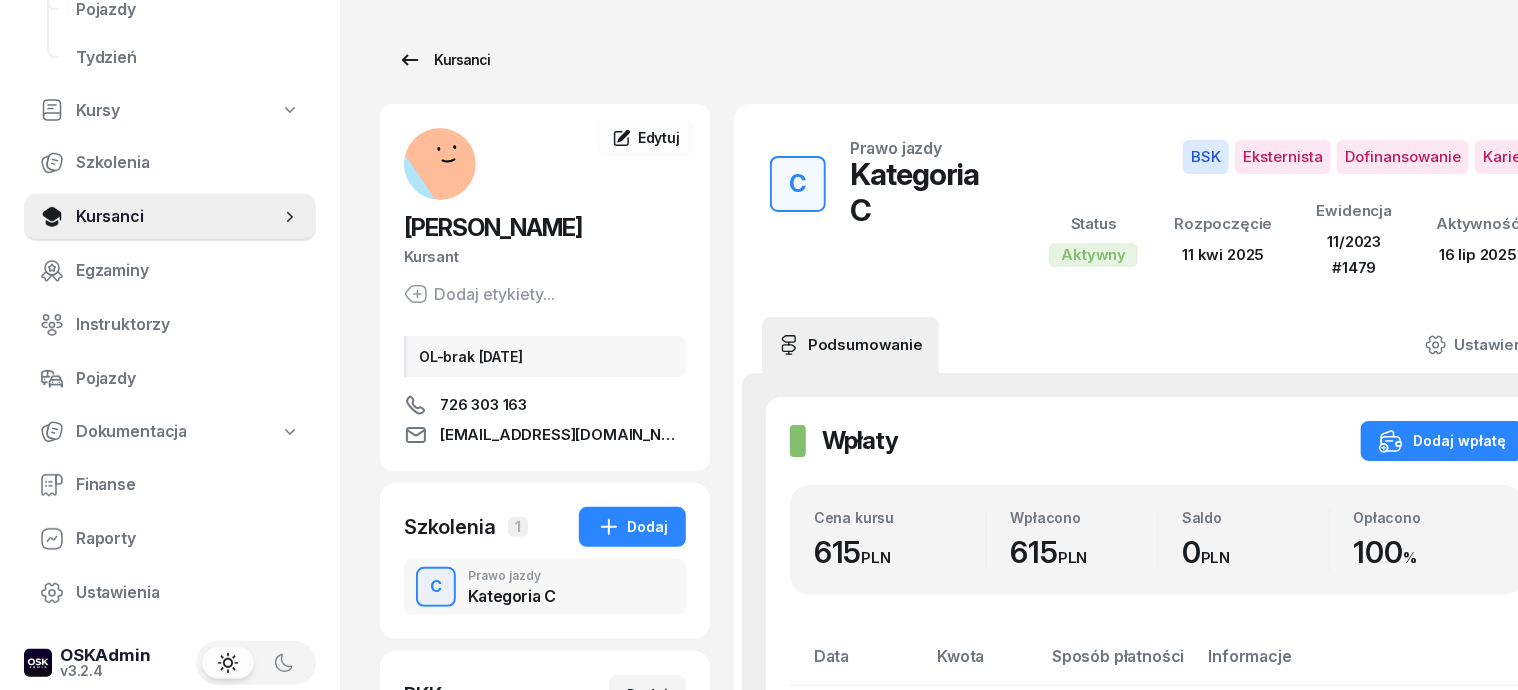 click on "Kursanci" at bounding box center (444, 60) 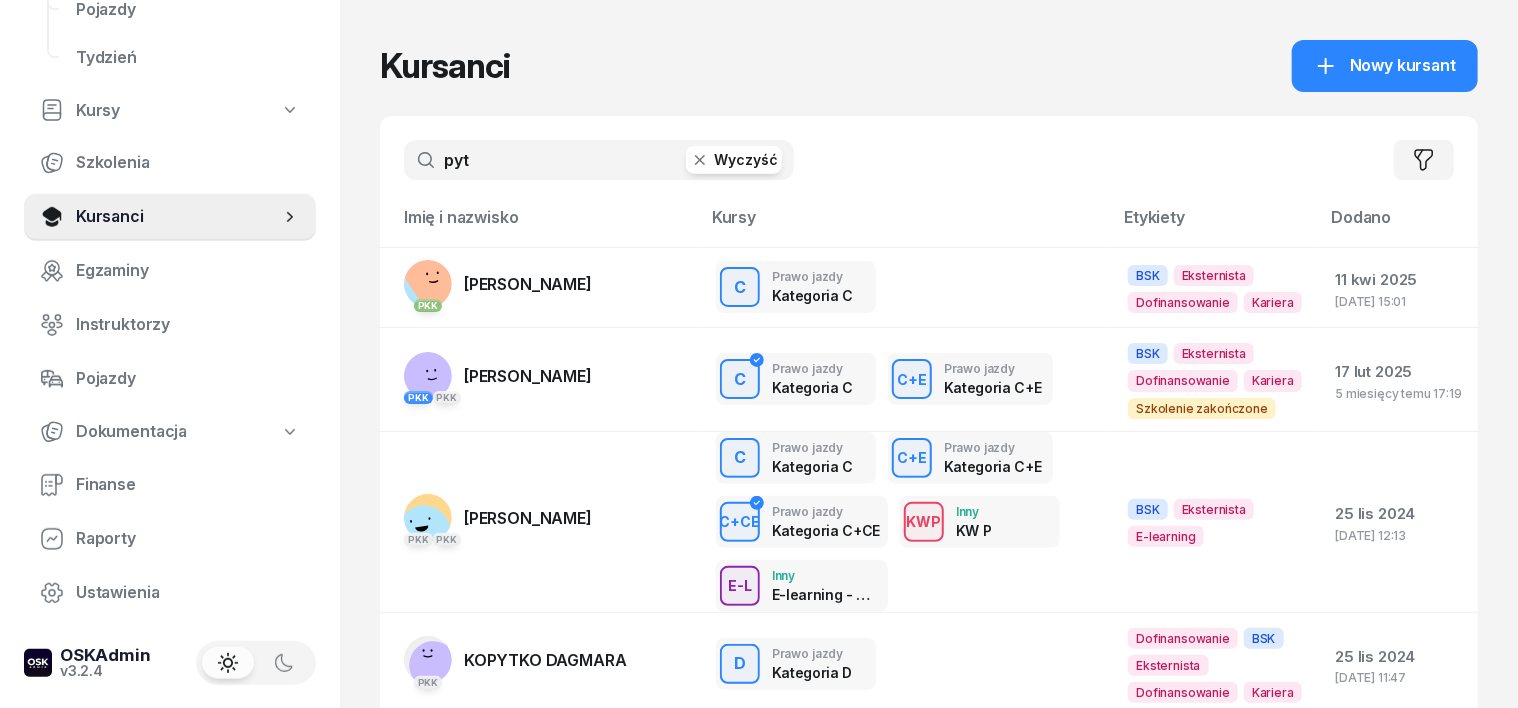 click 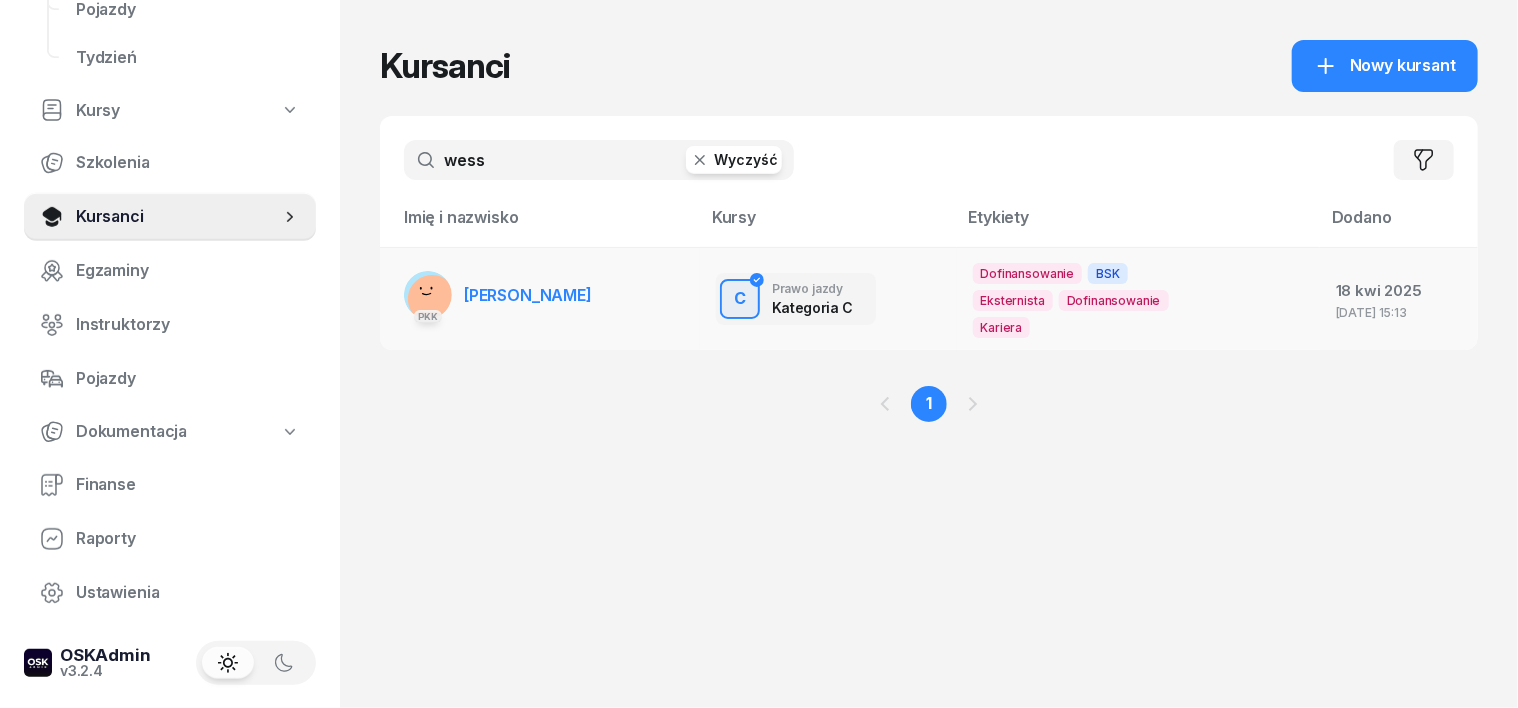 type on "wess" 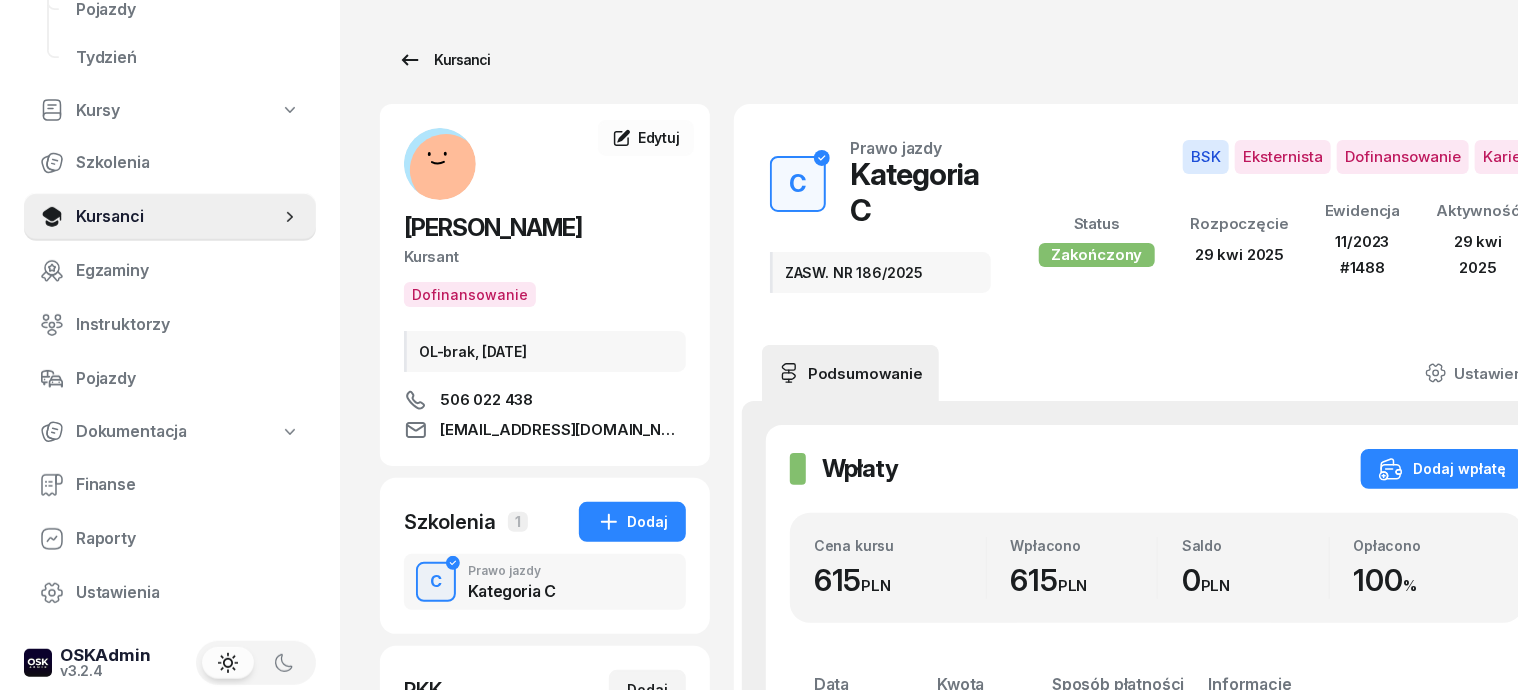 click on "Kursanci" at bounding box center [444, 60] 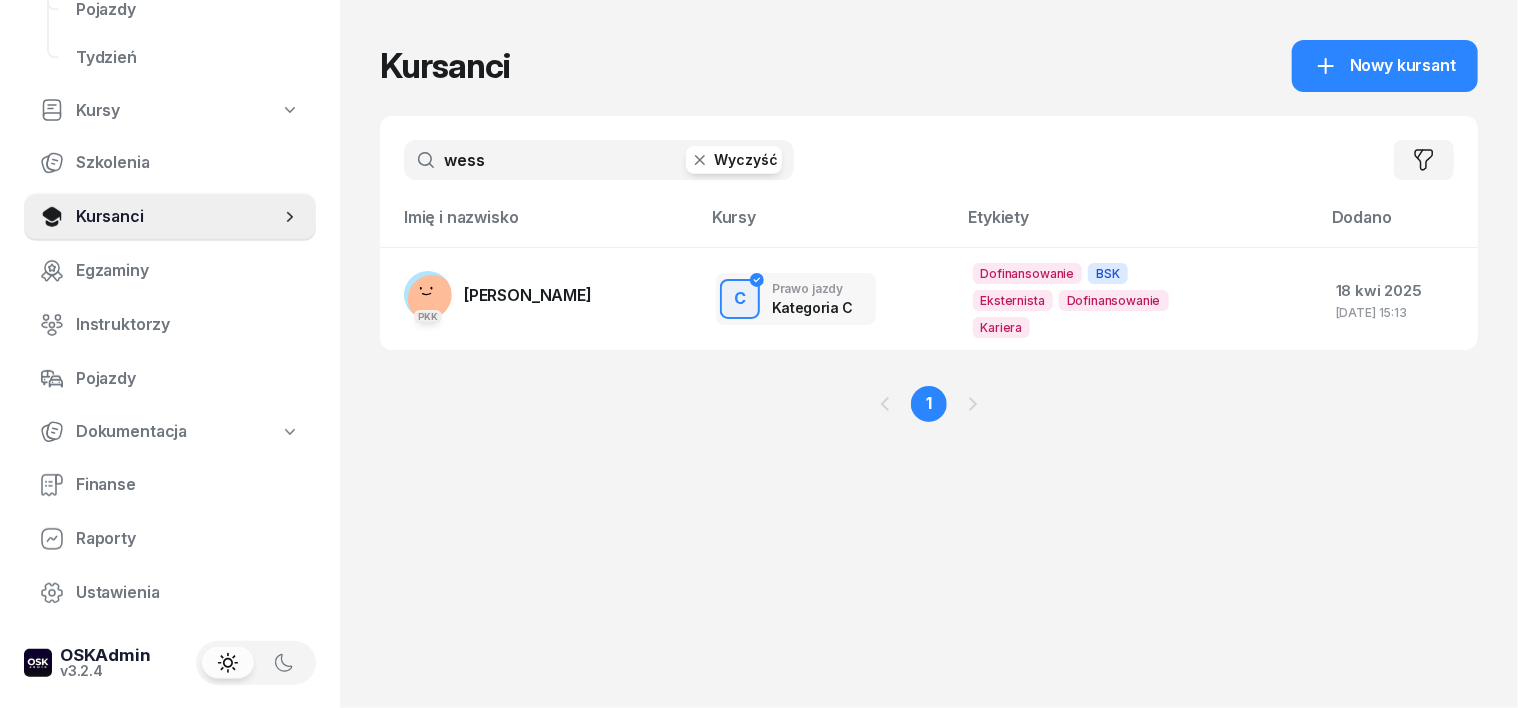 click 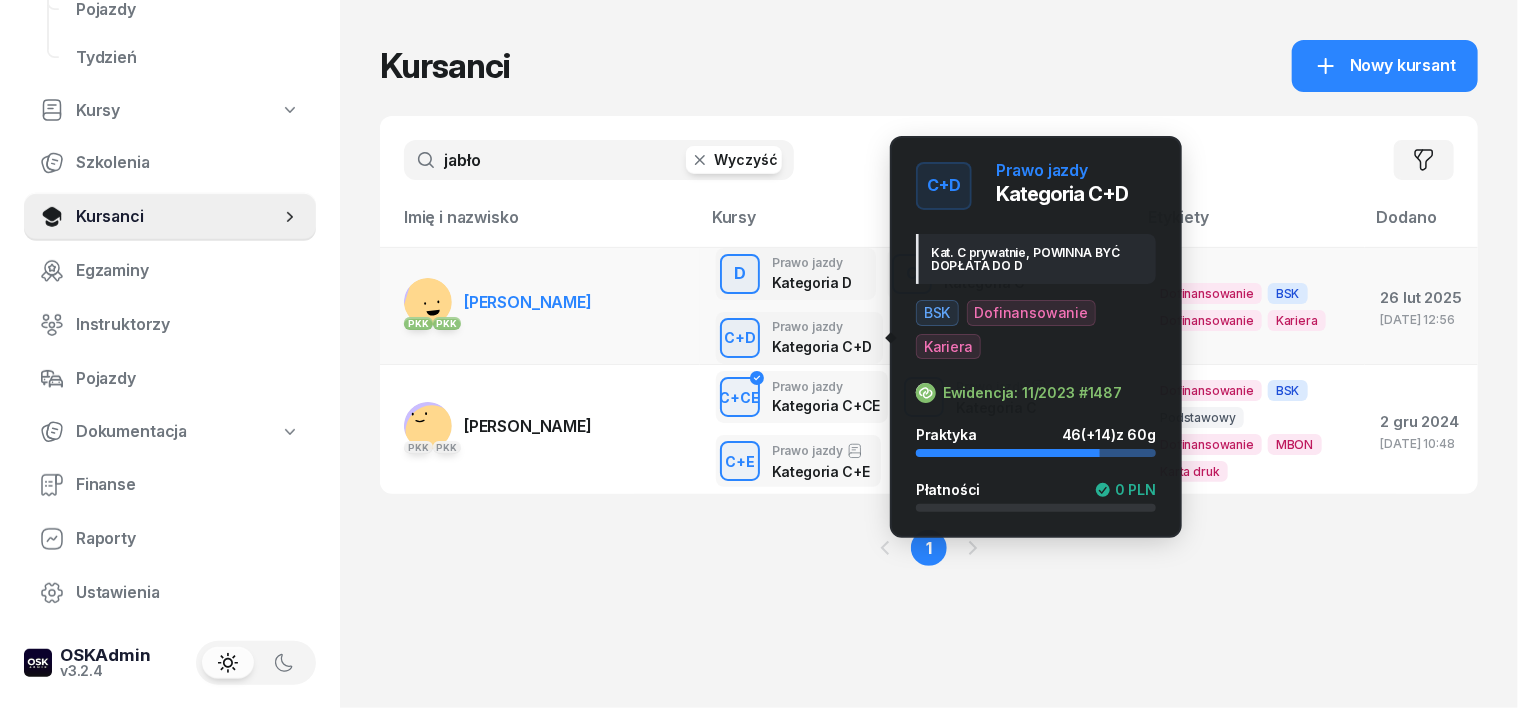 type on "jabło" 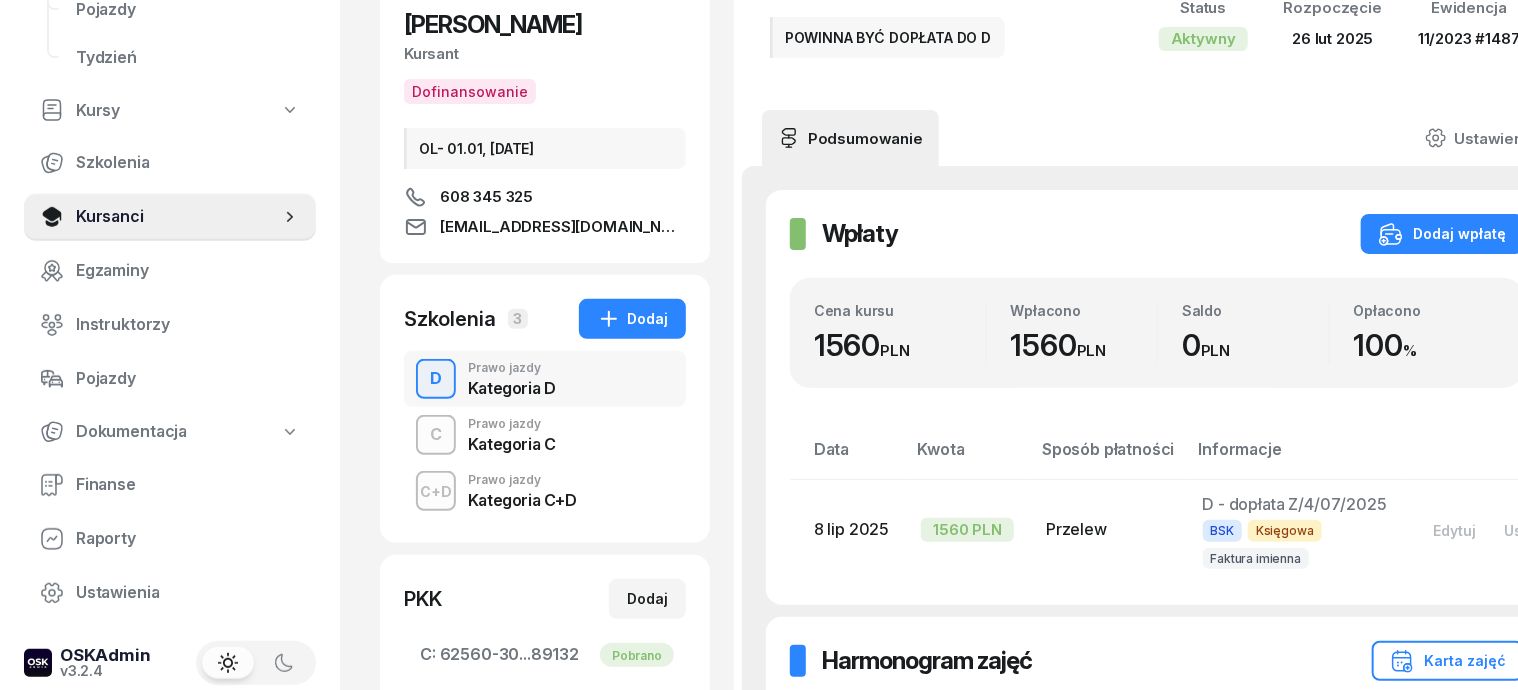 scroll, scrollTop: 250, scrollLeft: 0, axis: vertical 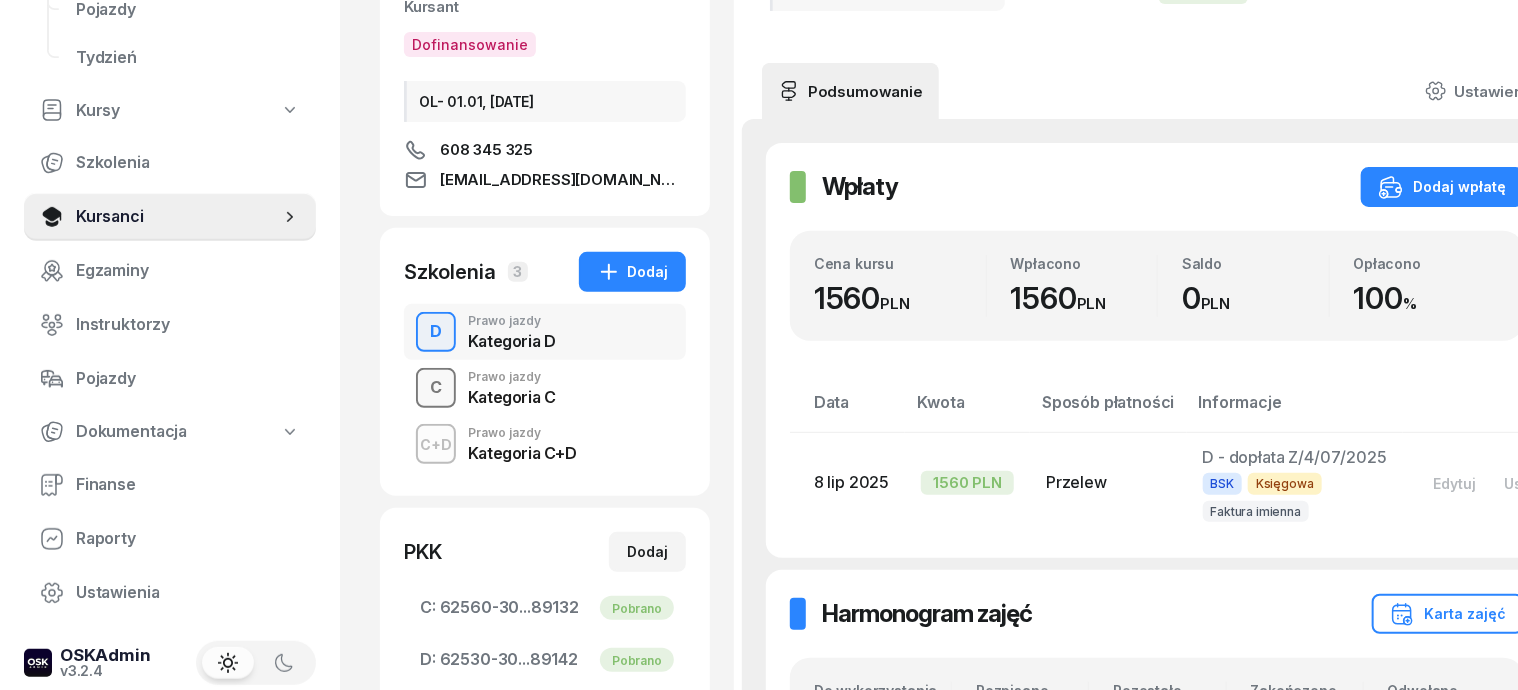 click on "C" at bounding box center (436, 388) 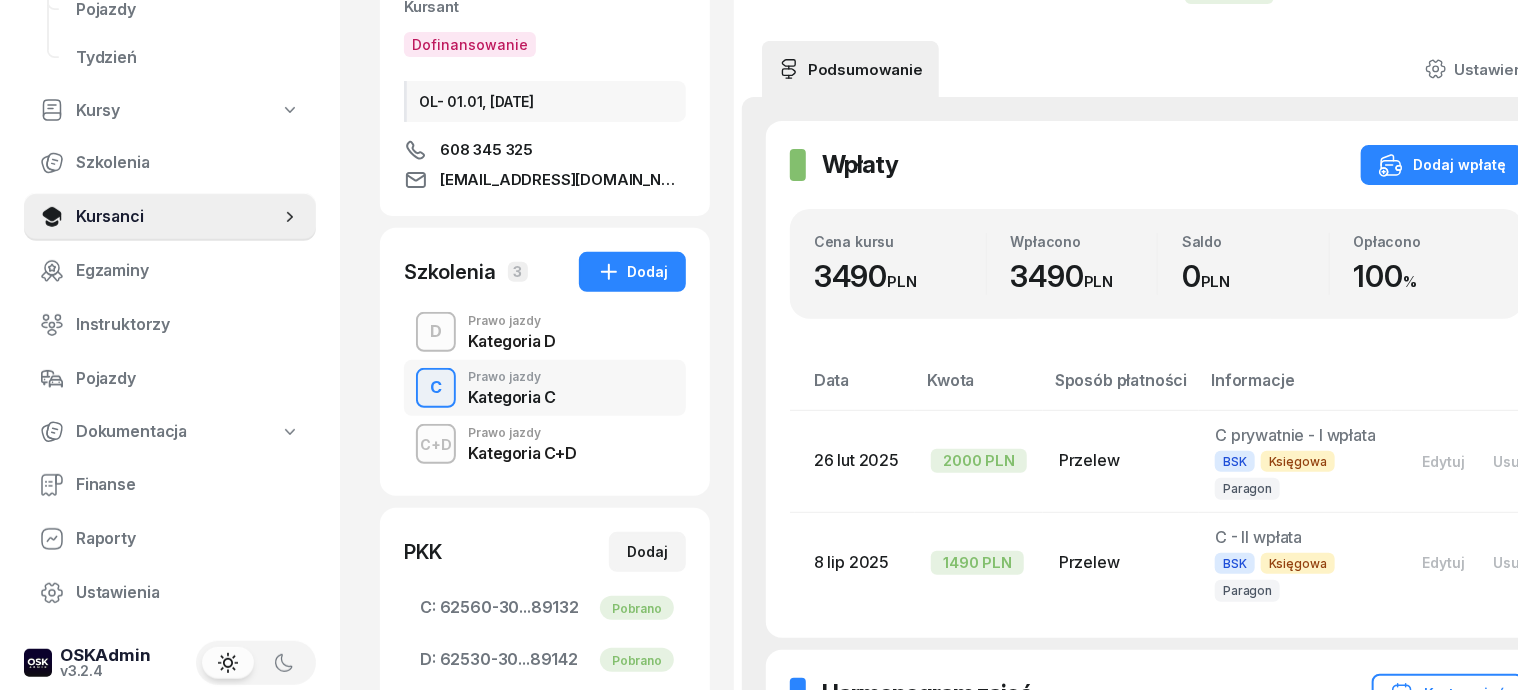 scroll, scrollTop: 0, scrollLeft: 0, axis: both 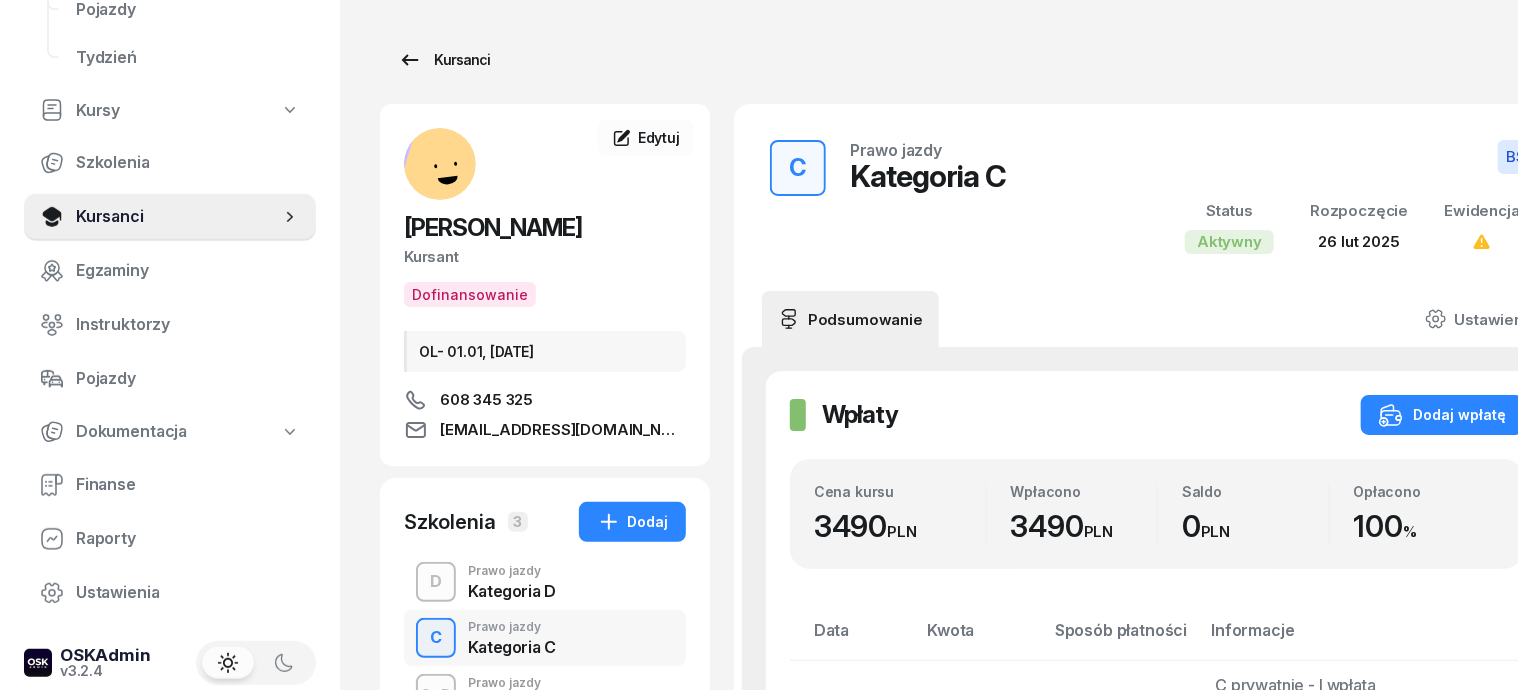 click on "Kursanci" at bounding box center (444, 60) 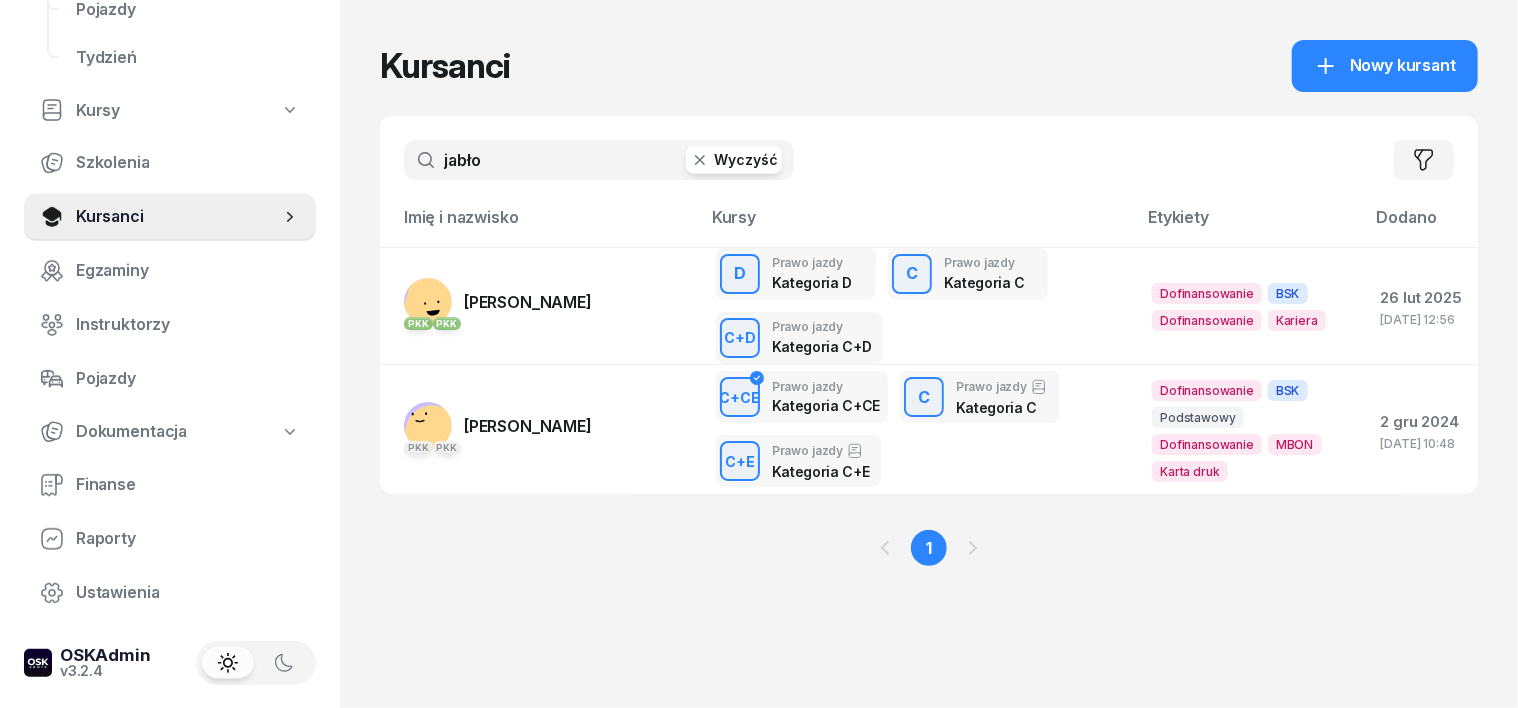 click 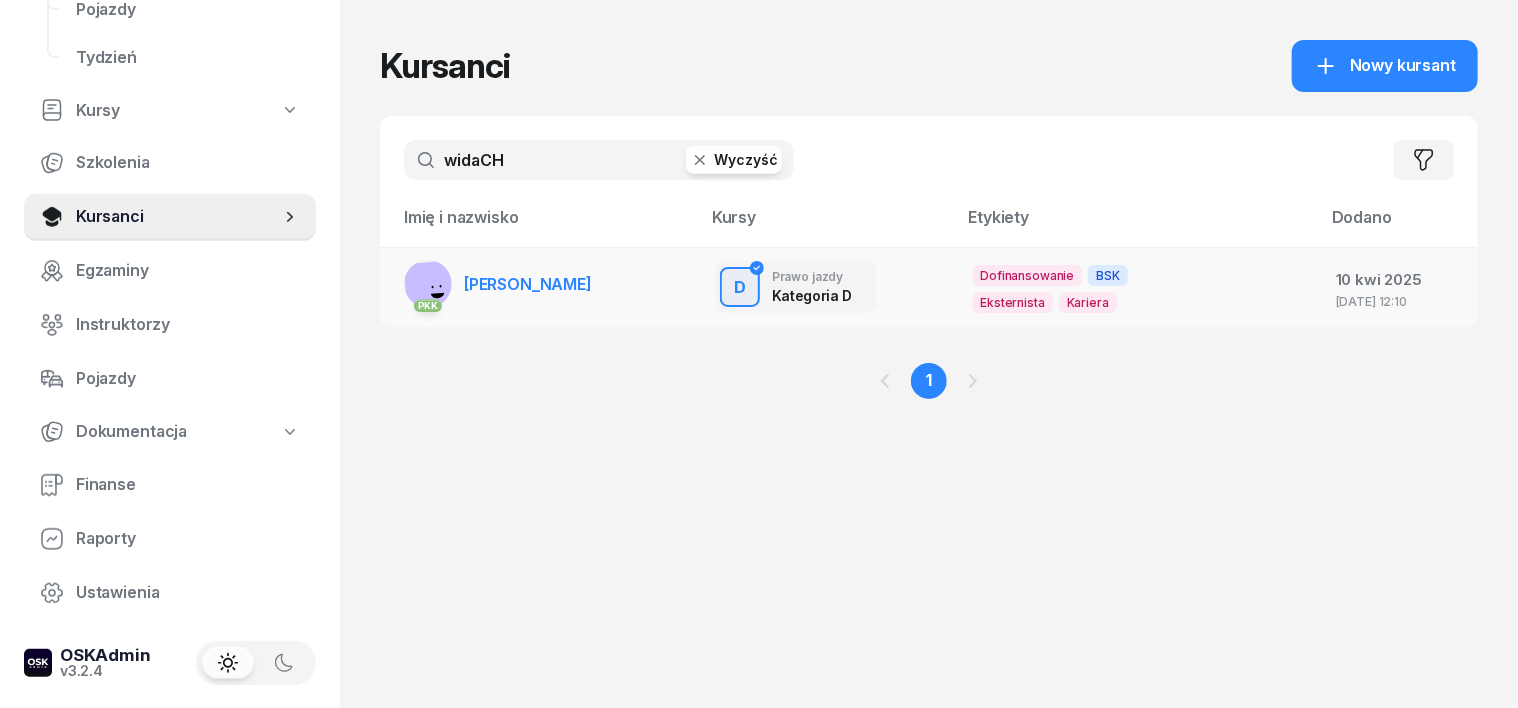 type on "widaCH" 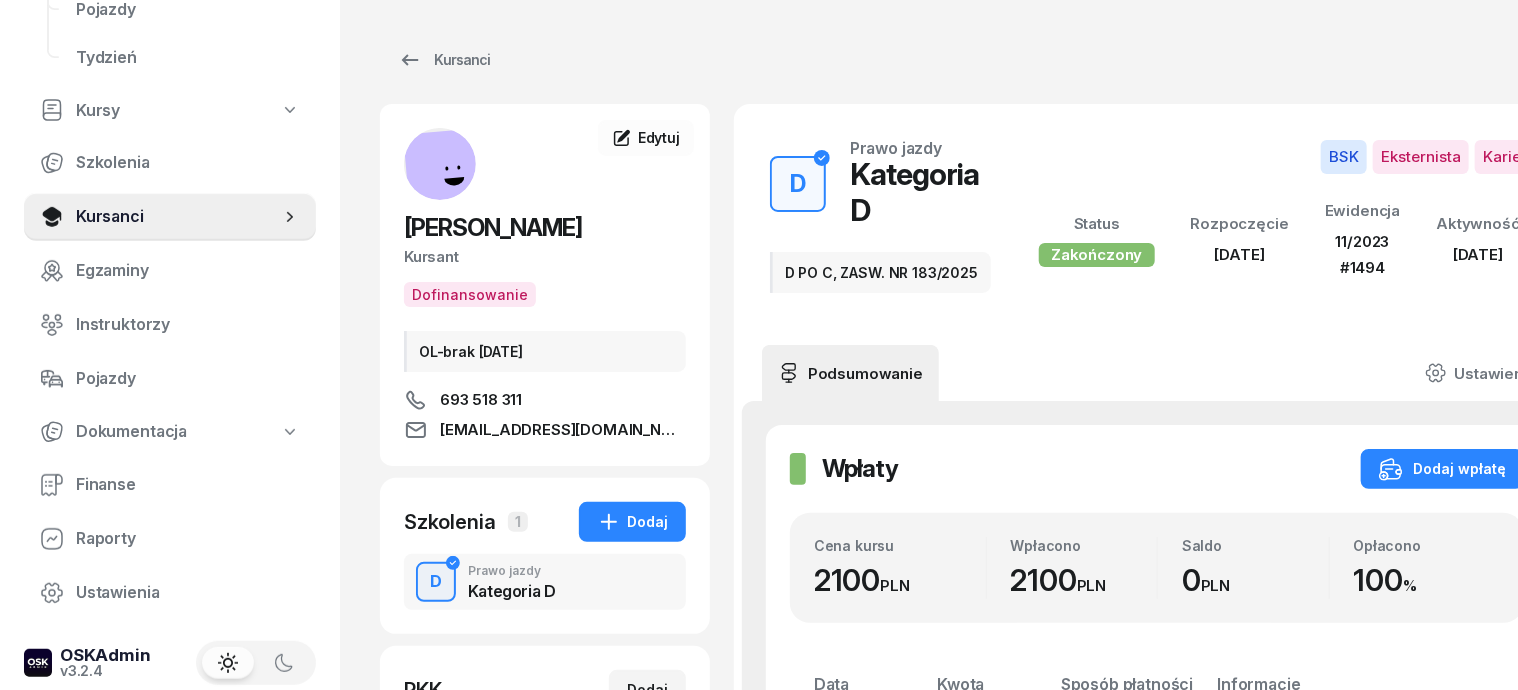scroll, scrollTop: 124, scrollLeft: 0, axis: vertical 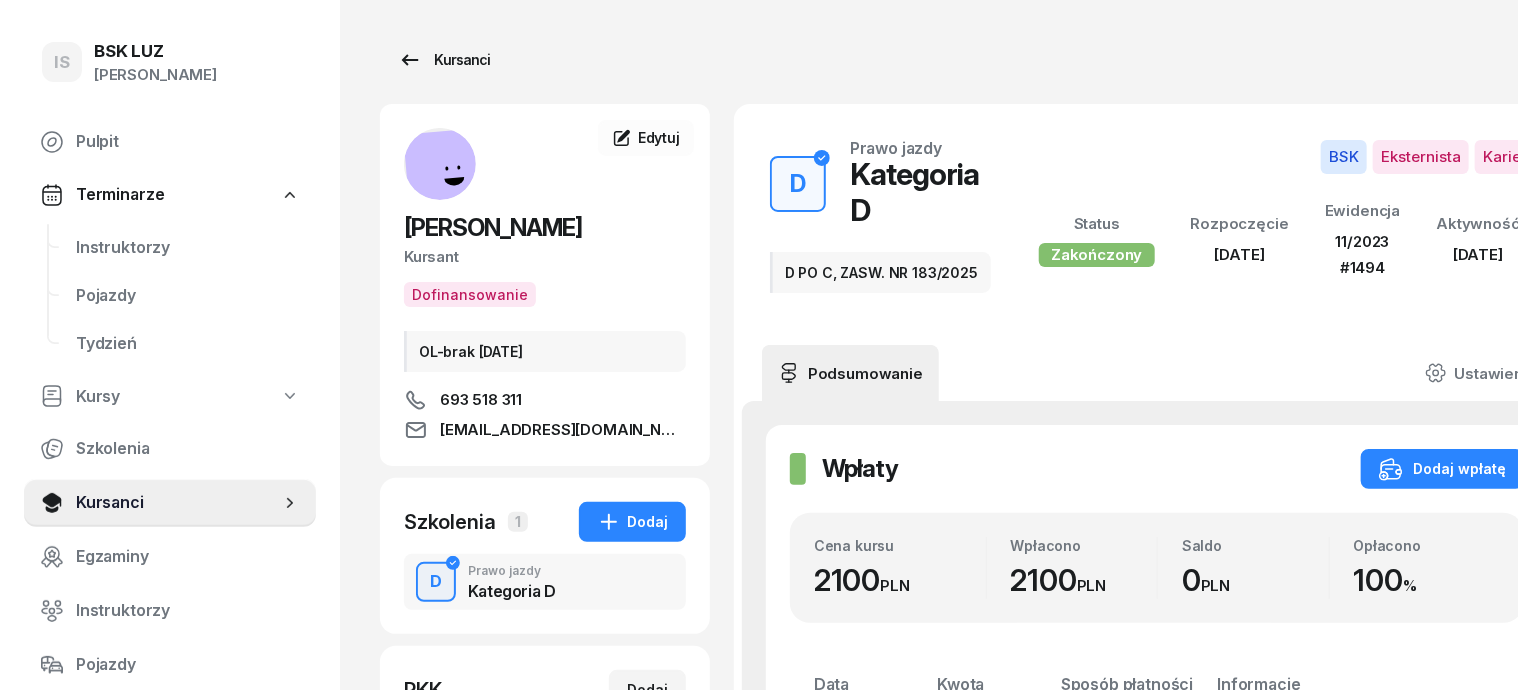 click on "Kursanci" at bounding box center [444, 60] 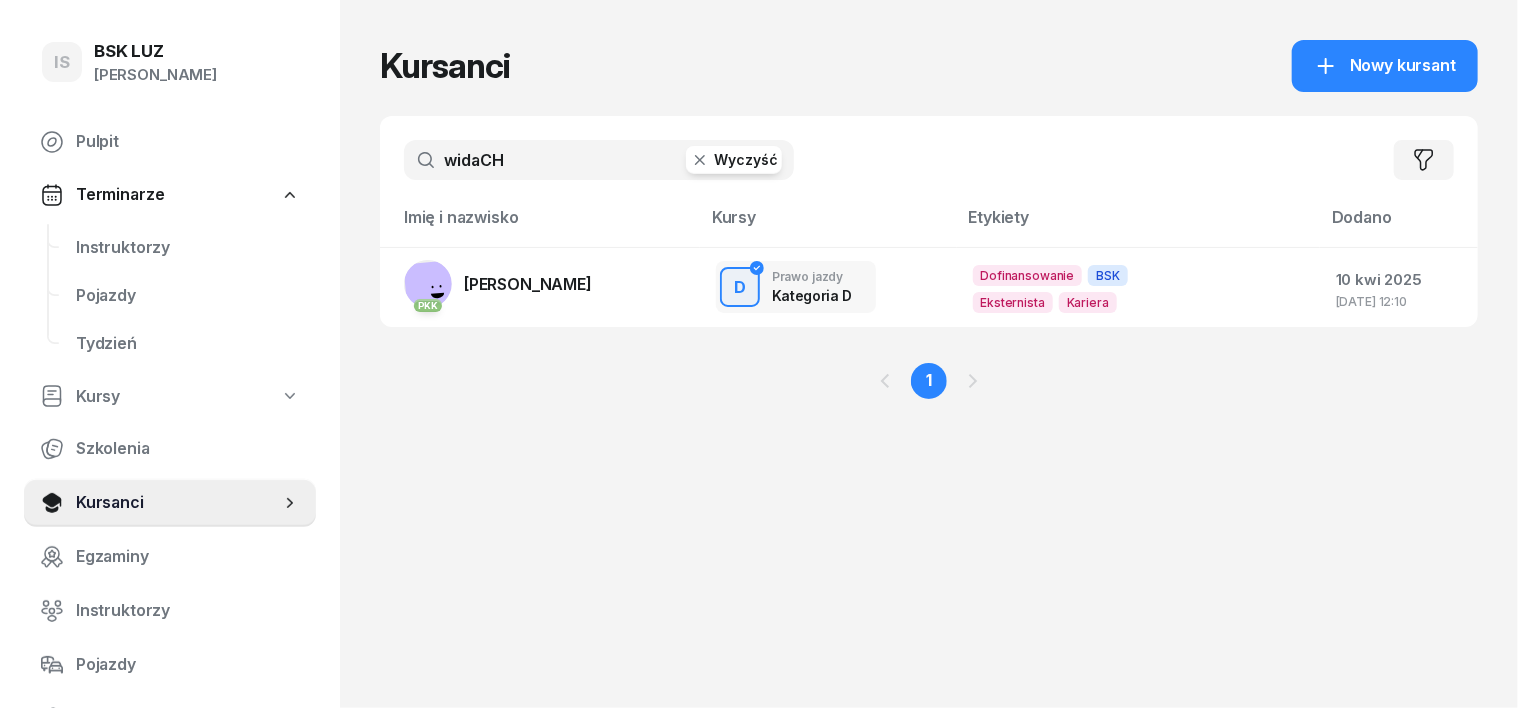 click 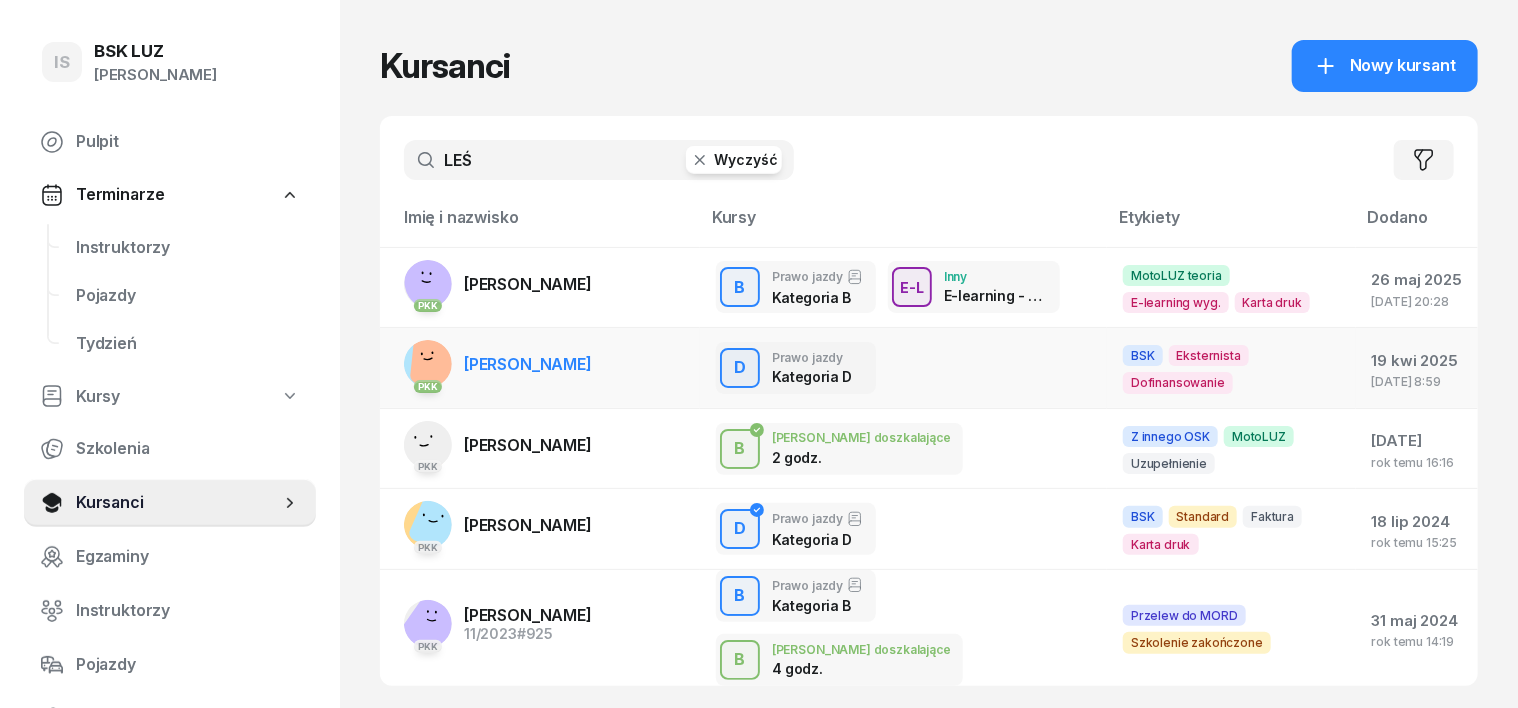 type on "LEŚ" 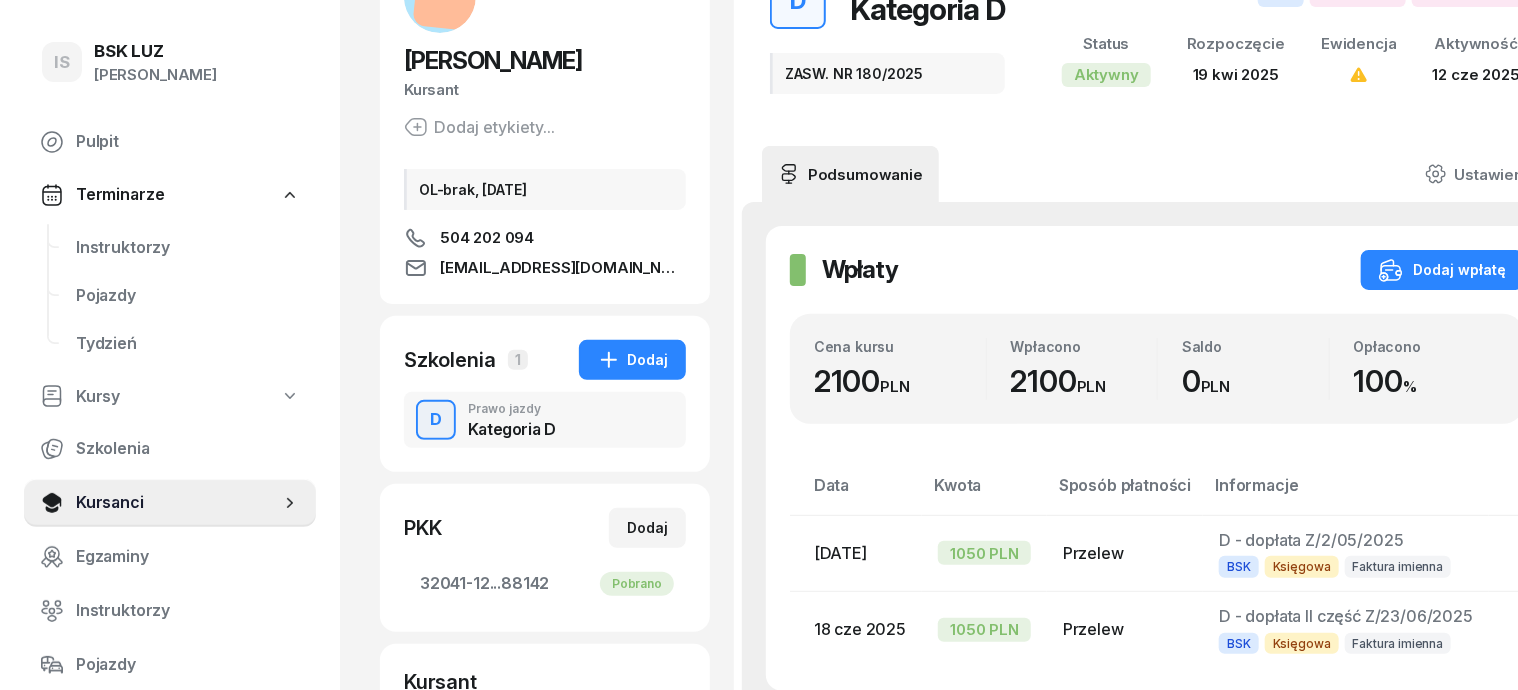 scroll, scrollTop: 0, scrollLeft: 0, axis: both 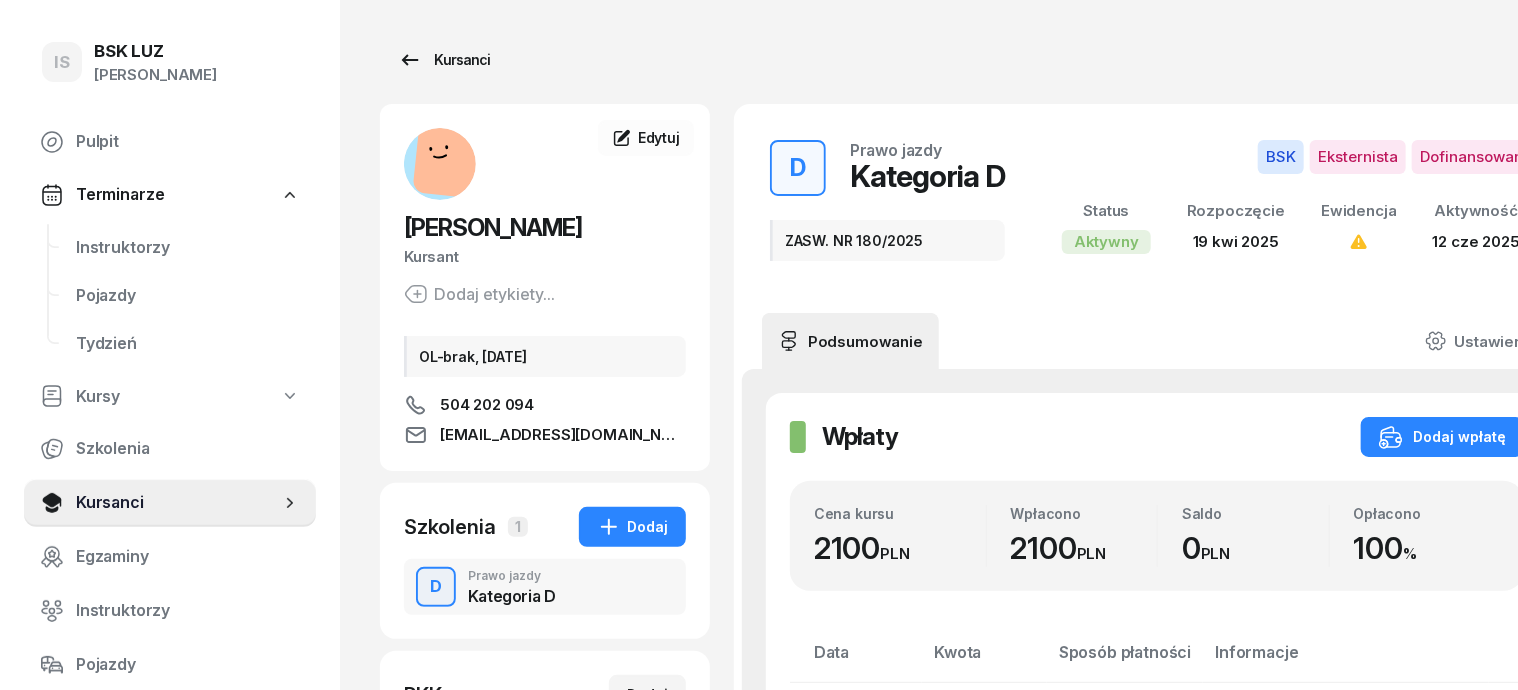 click on "Kursanci" at bounding box center (444, 60) 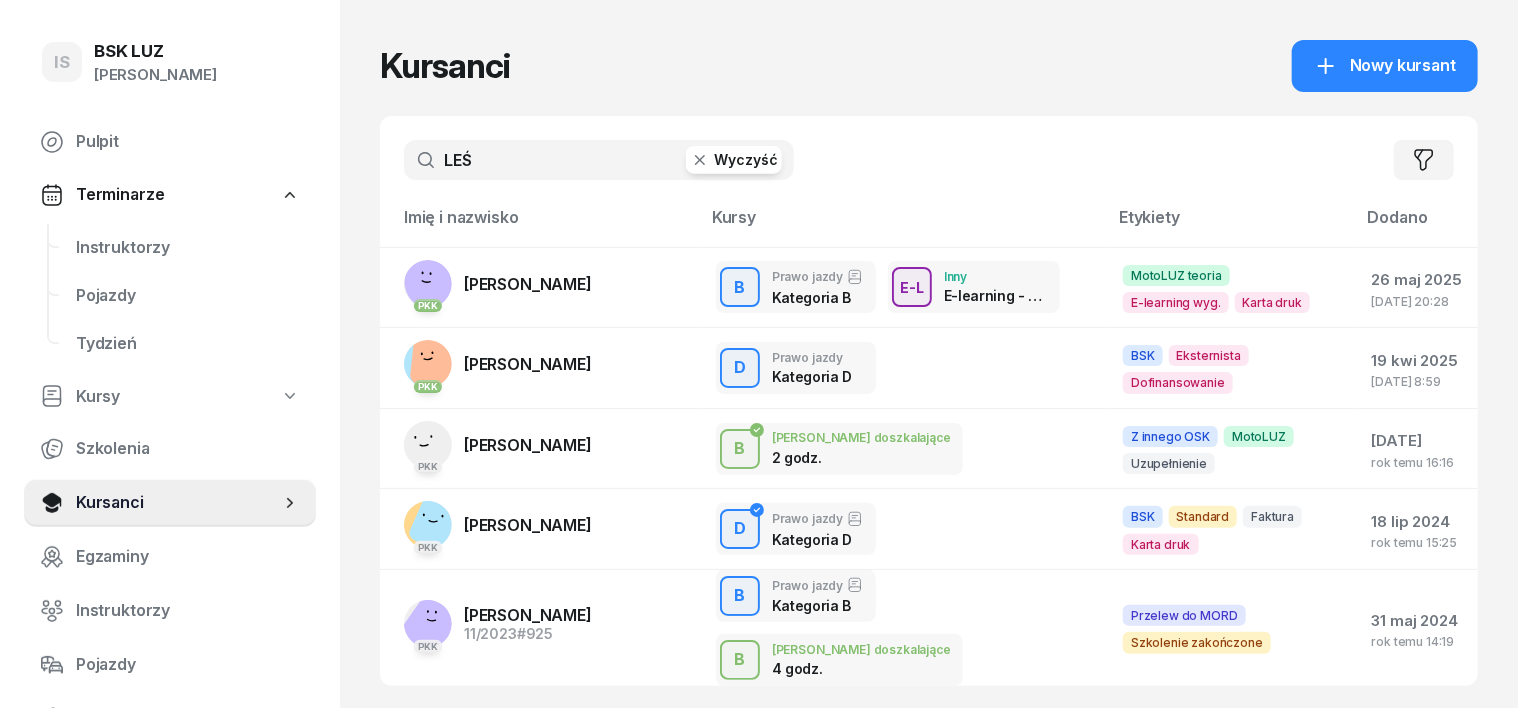 click 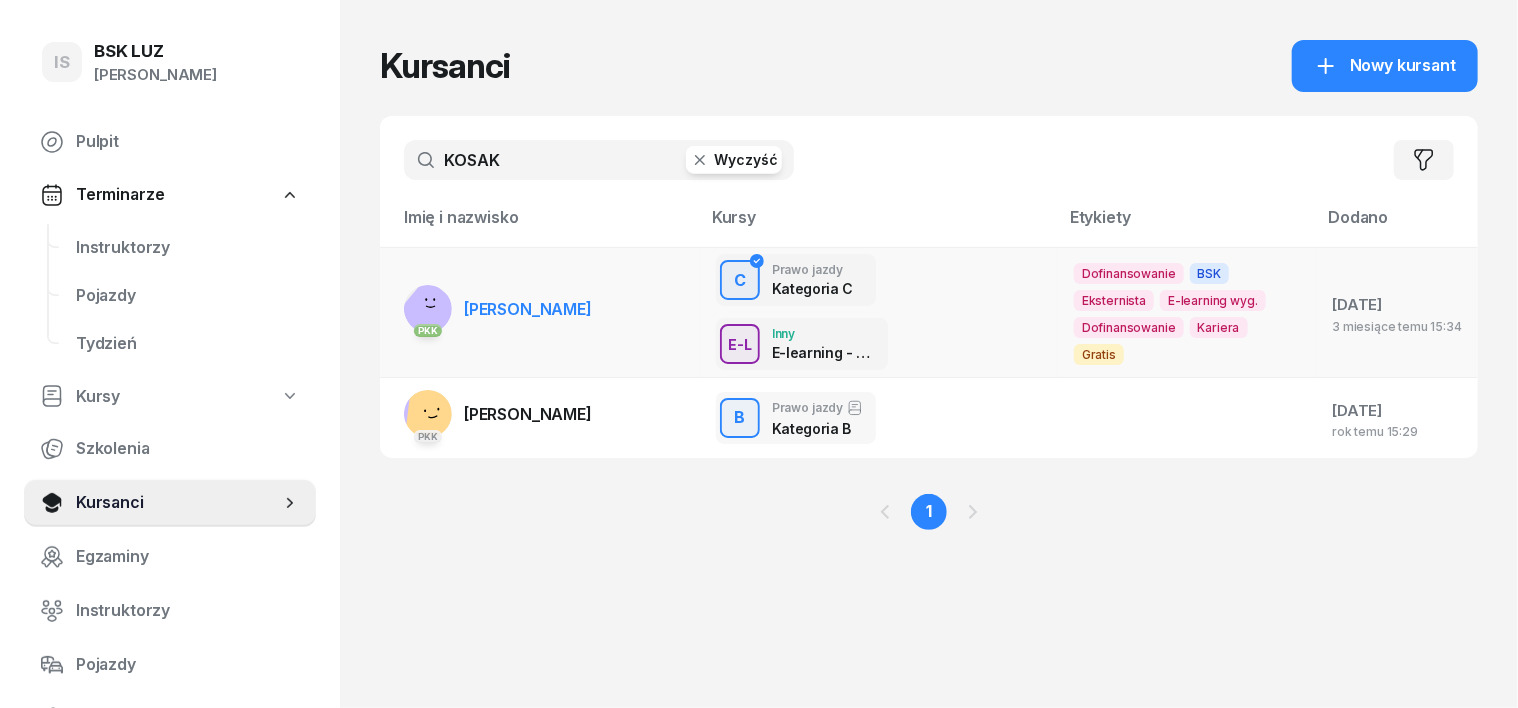 type on "KOSAK" 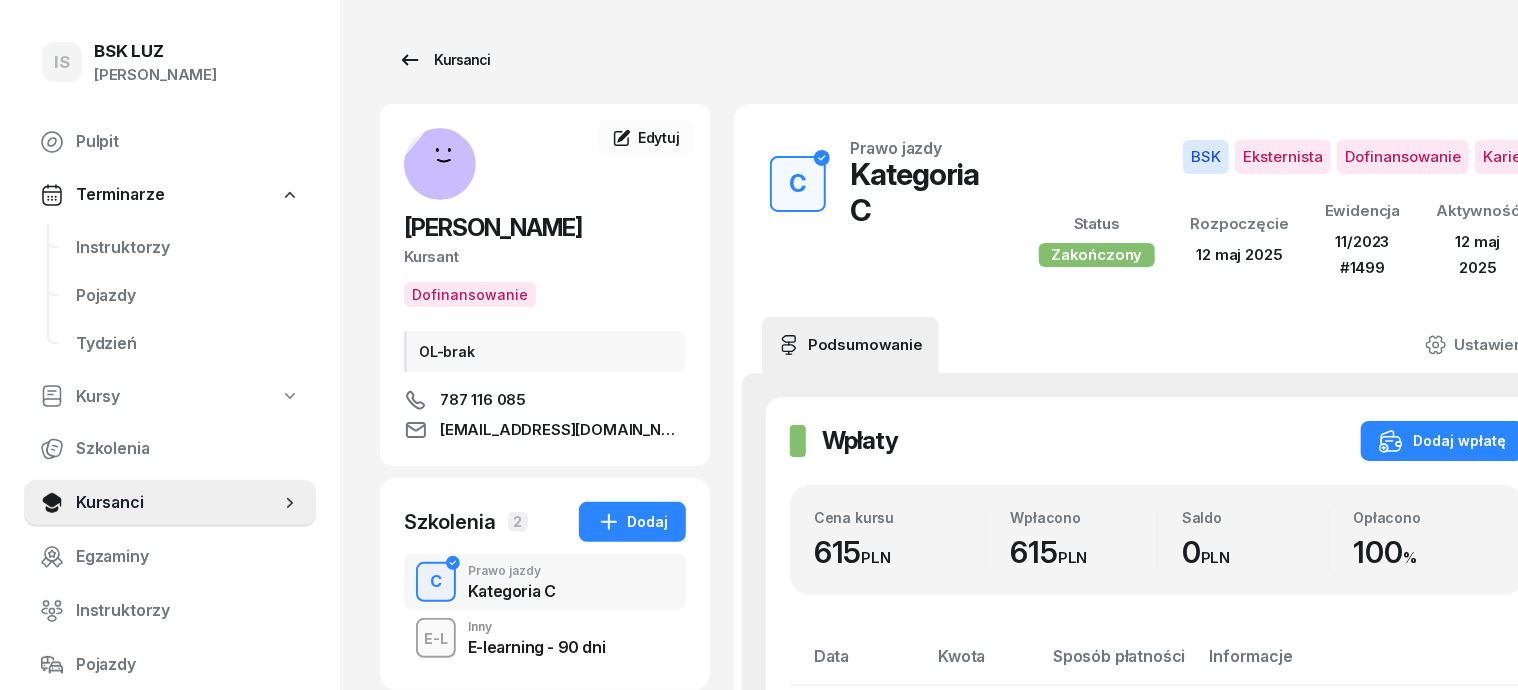 click on "Kursanci" at bounding box center (444, 60) 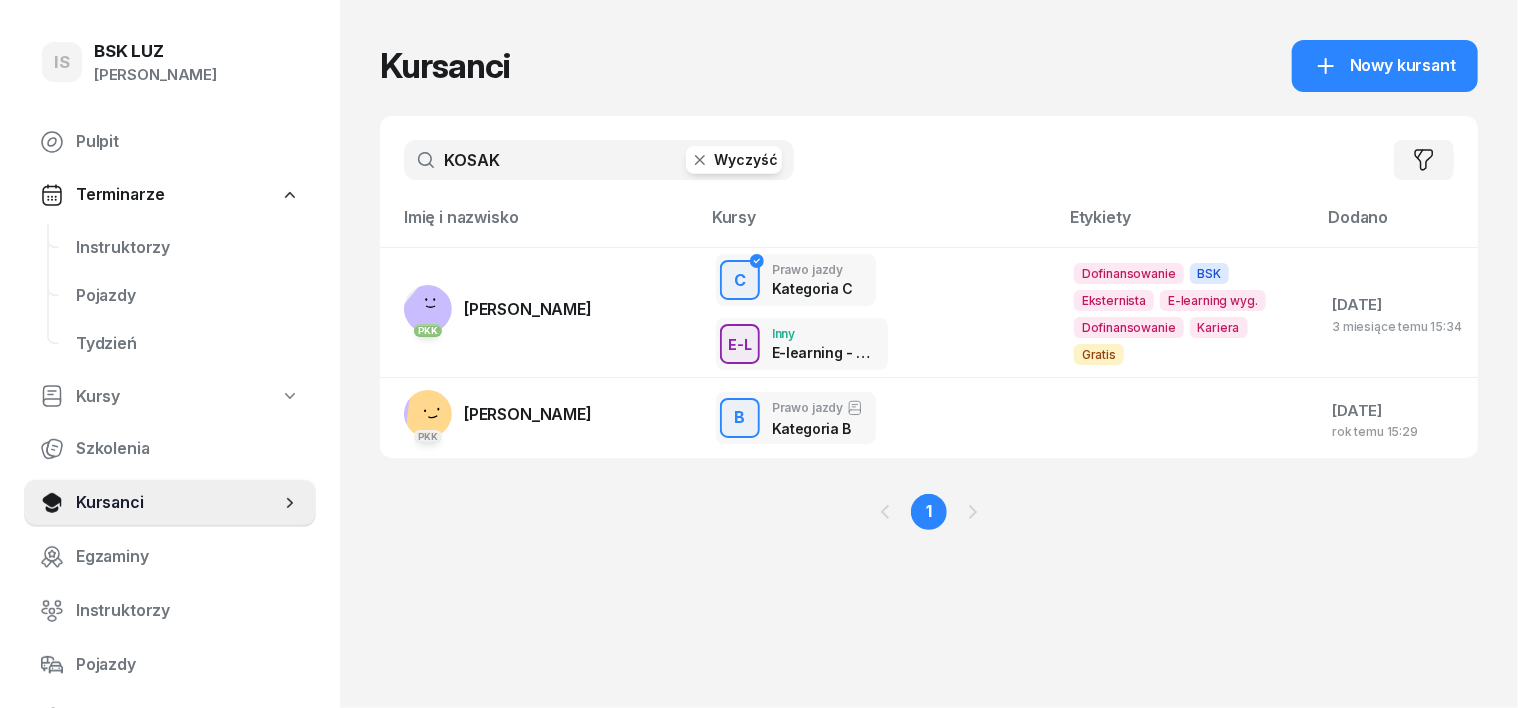 click 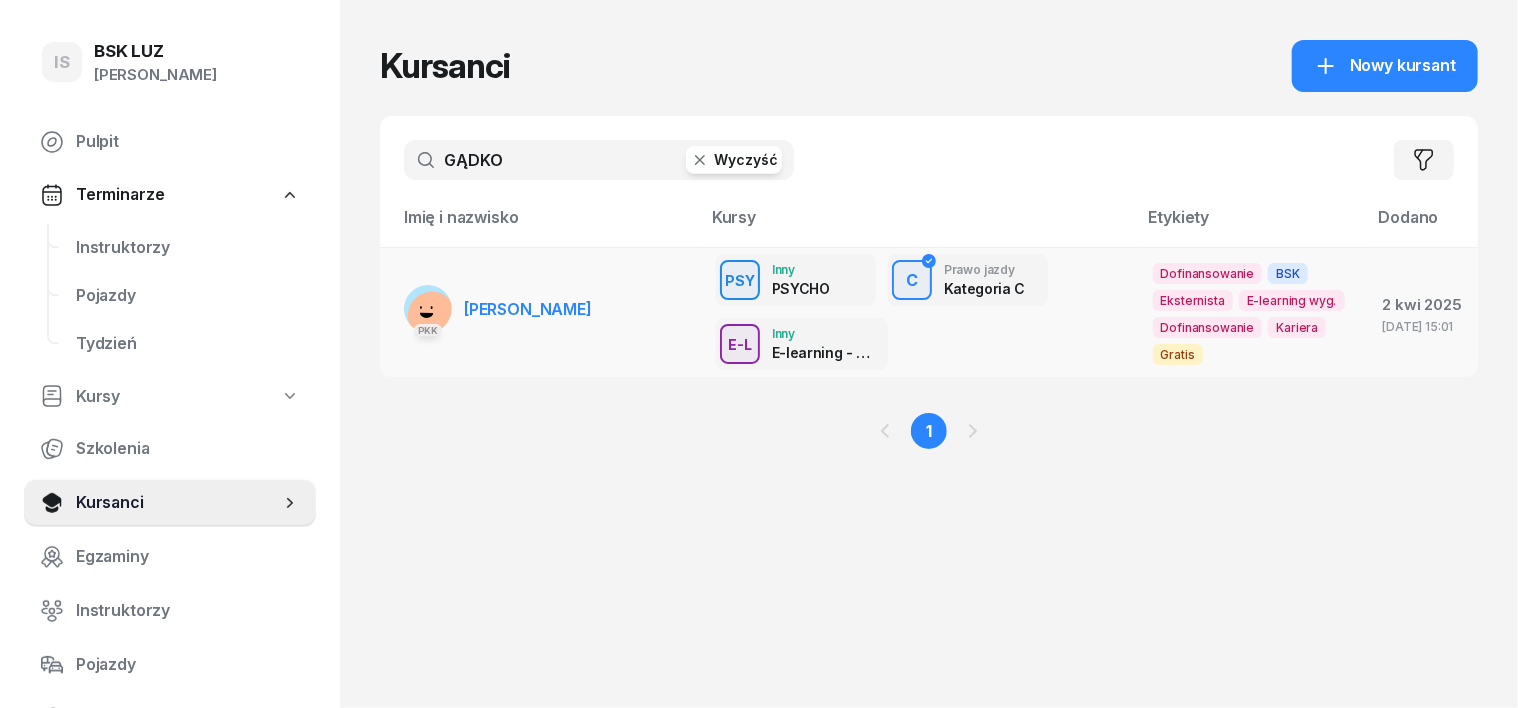 type on "GĄDKO" 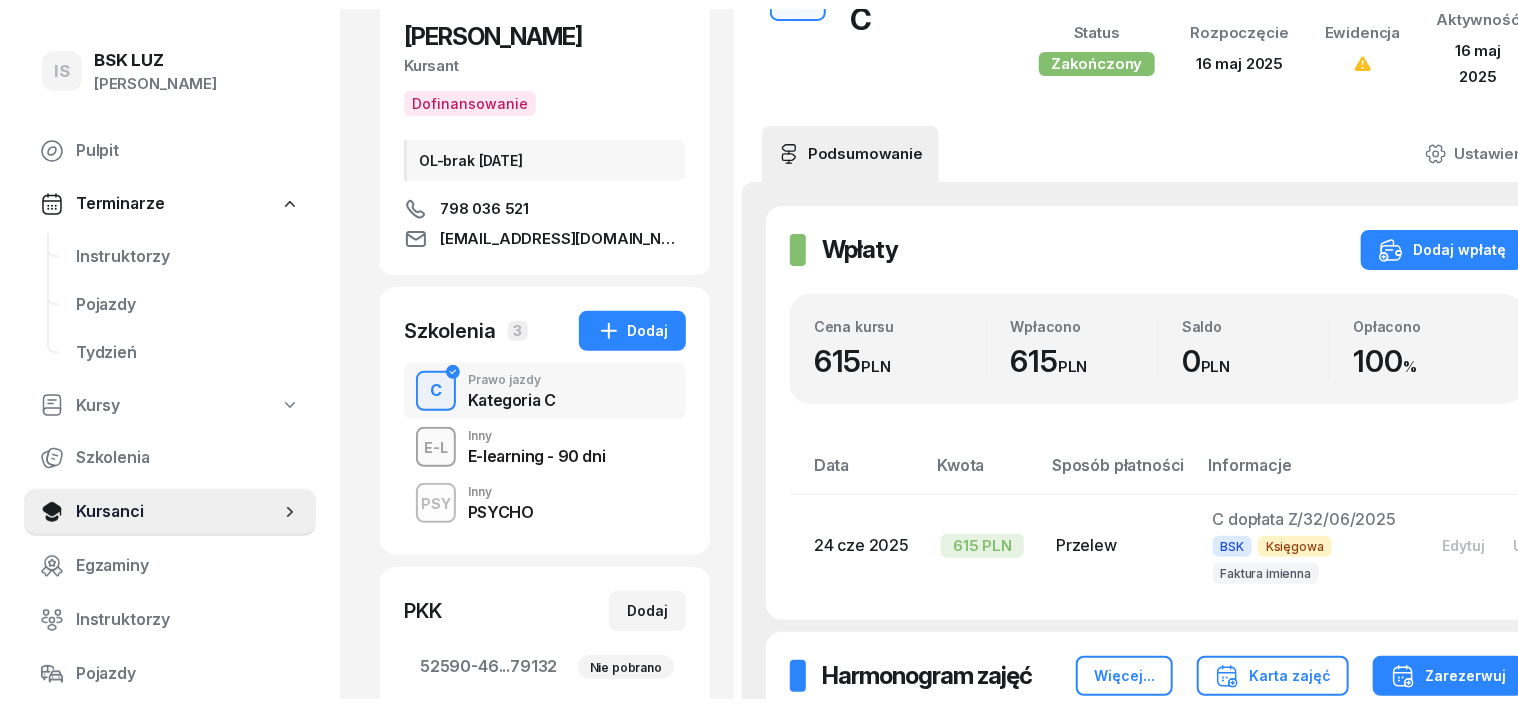 scroll, scrollTop: 0, scrollLeft: 0, axis: both 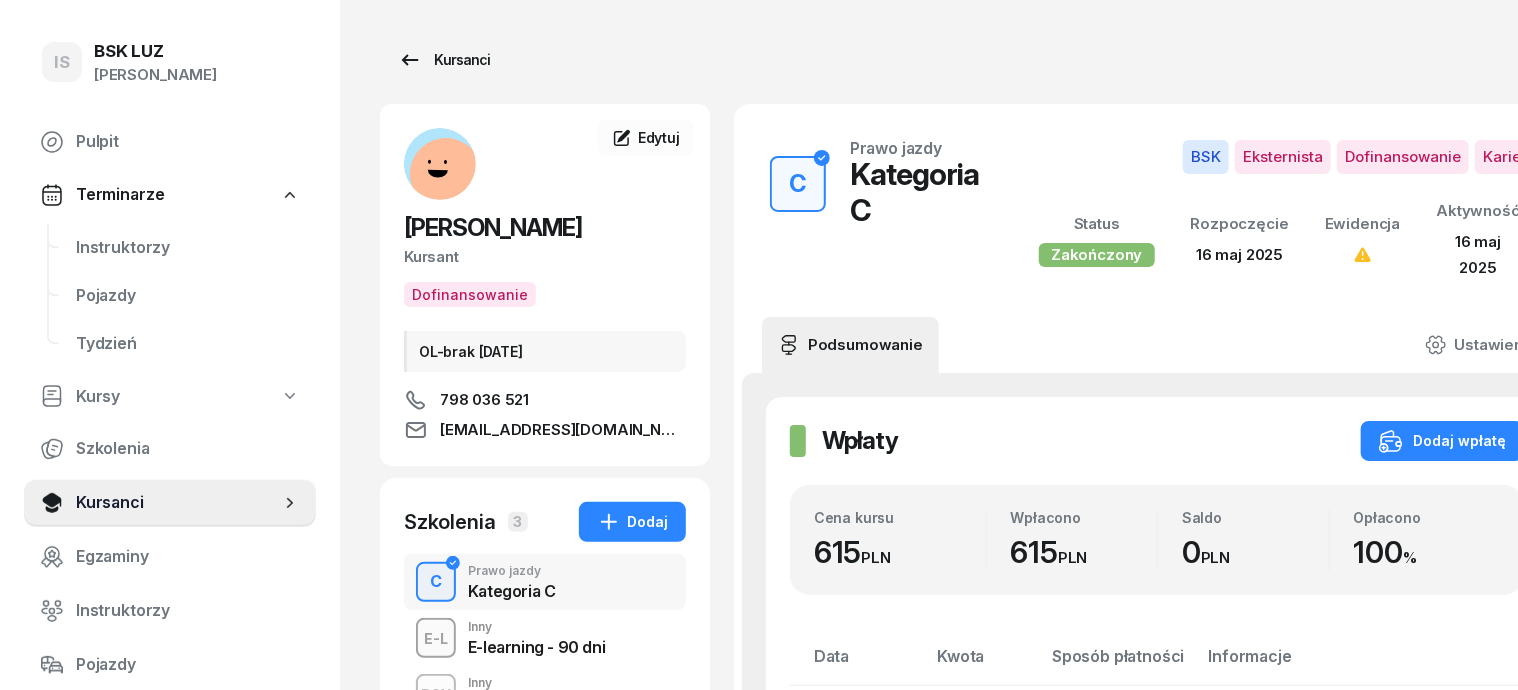 click on "Kursanci" at bounding box center (444, 60) 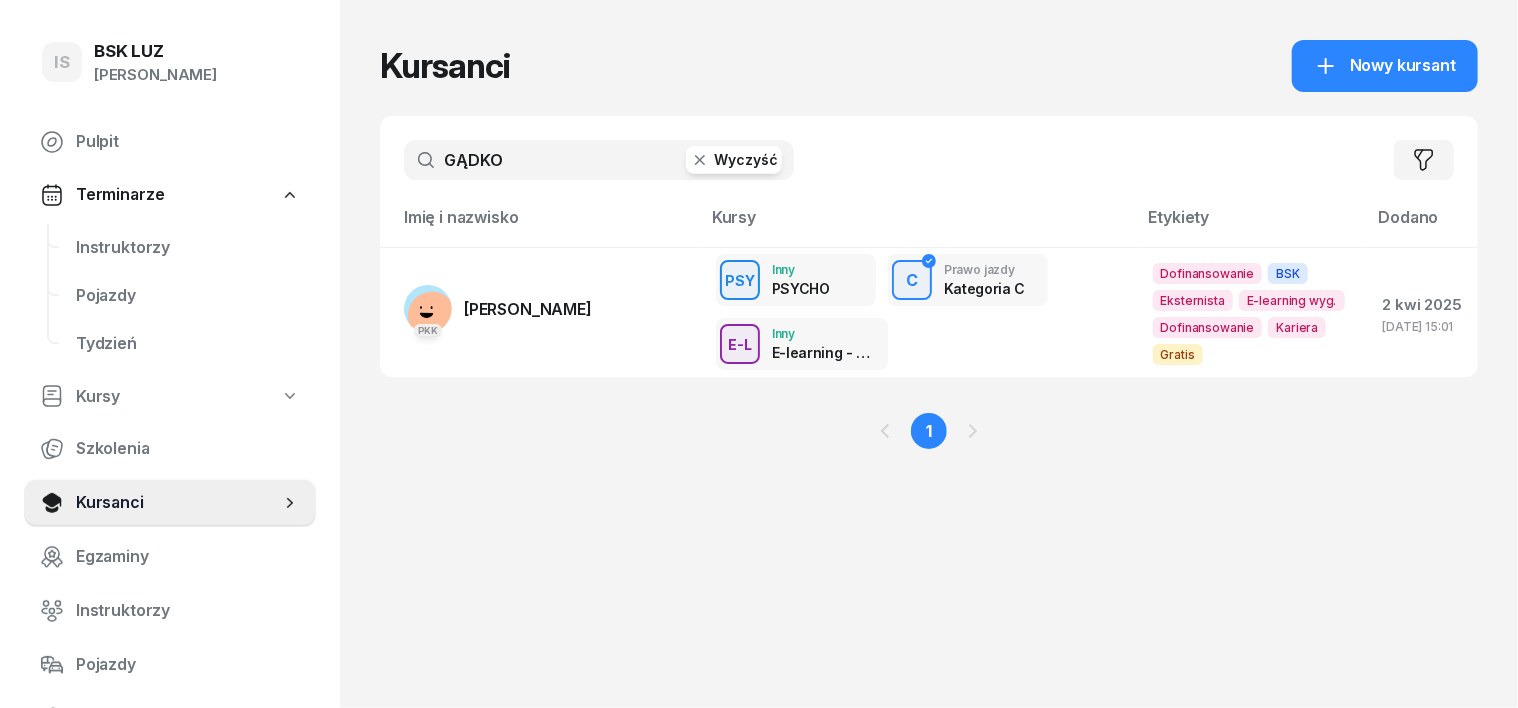 click 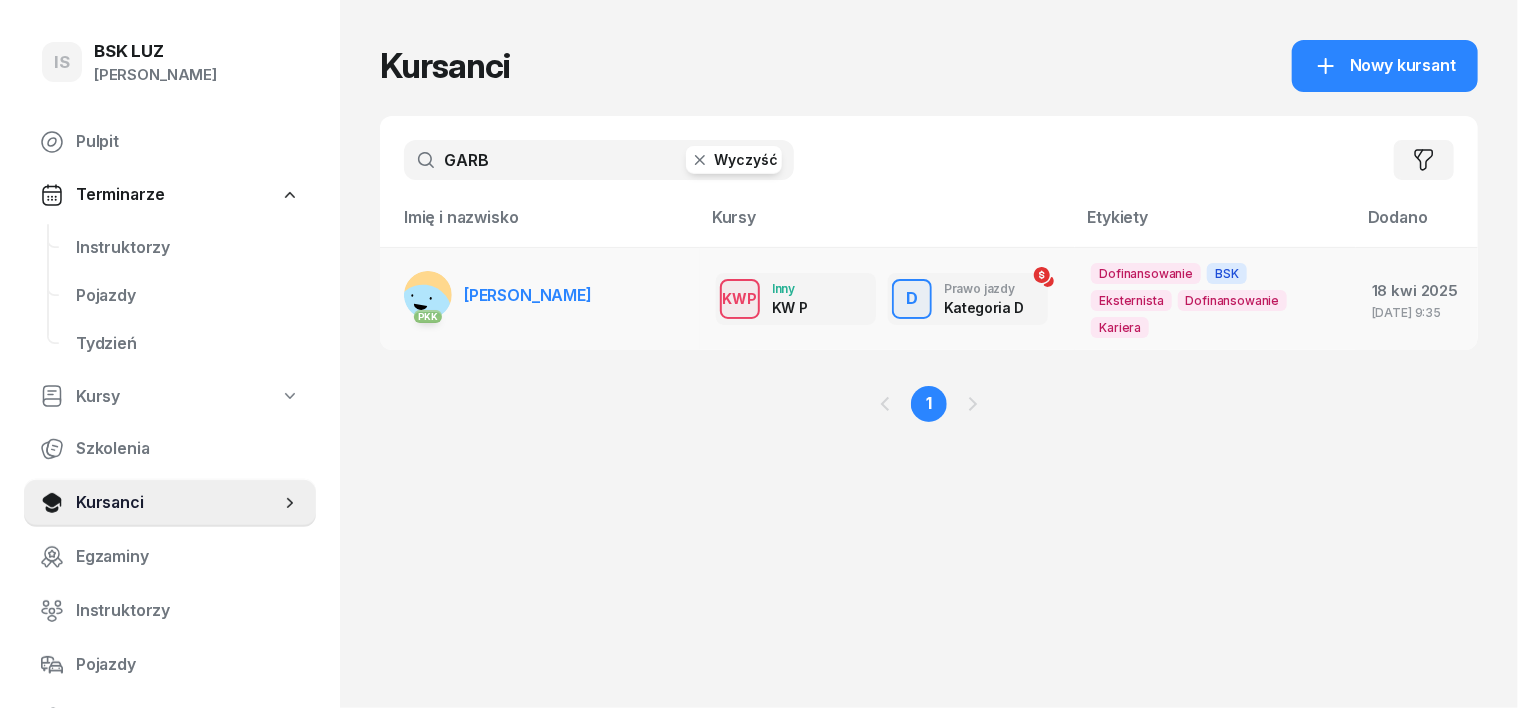 type on "GARB" 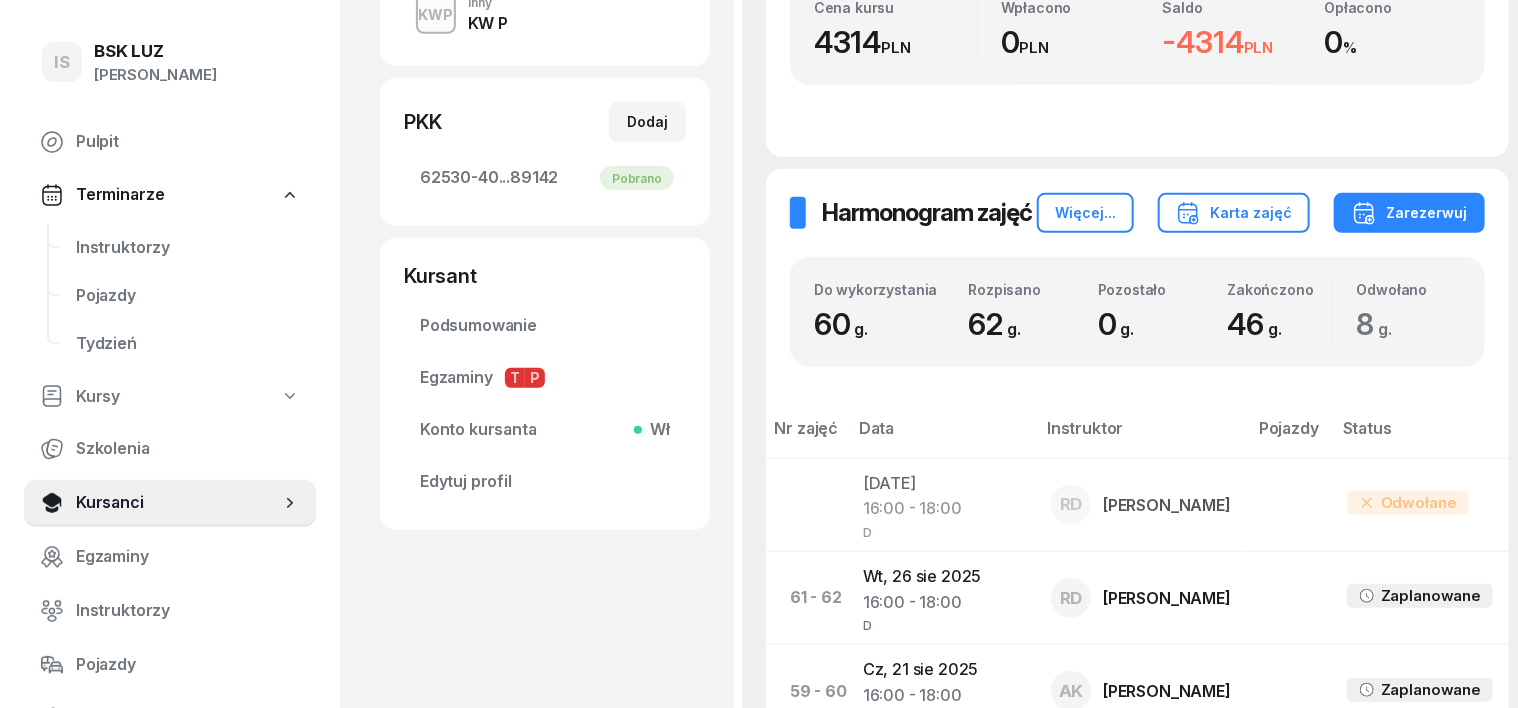 scroll, scrollTop: 124, scrollLeft: 0, axis: vertical 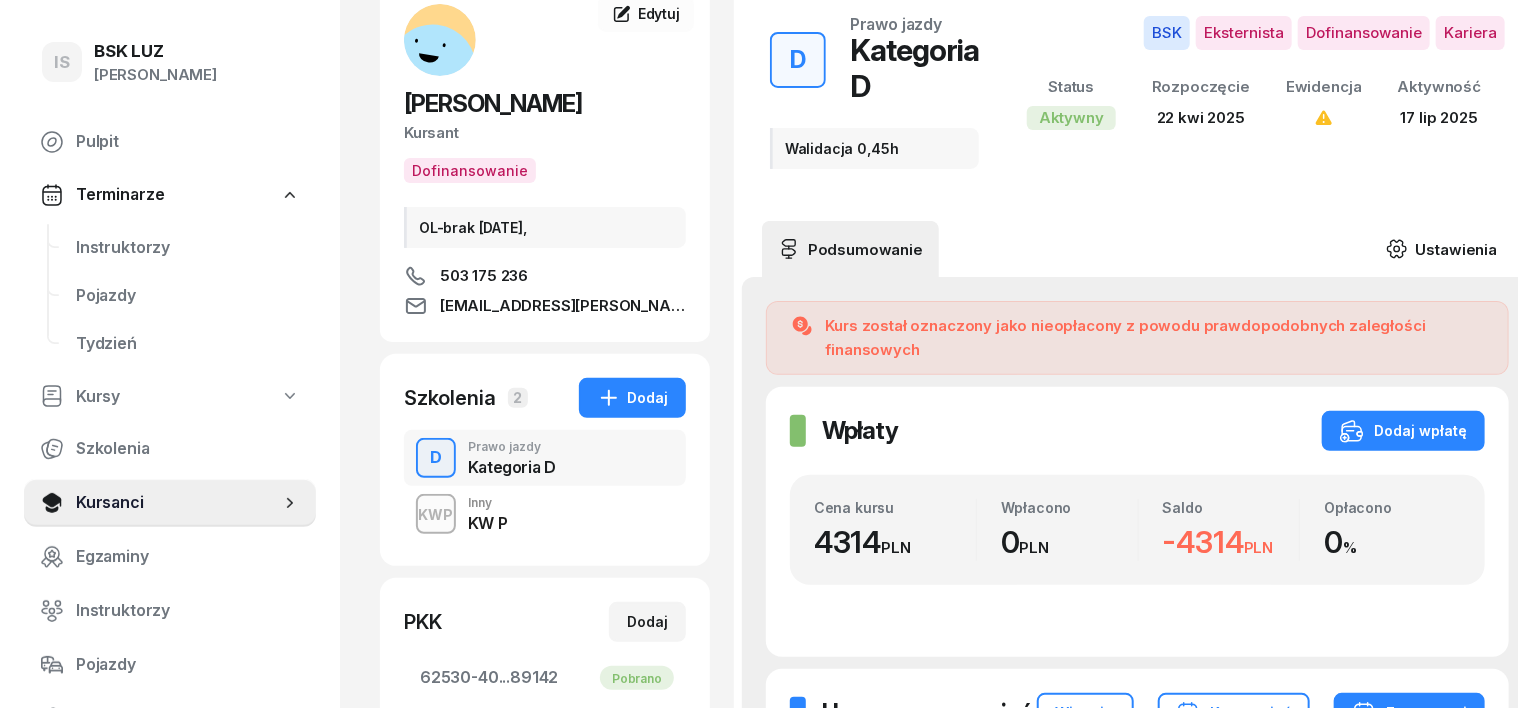 click 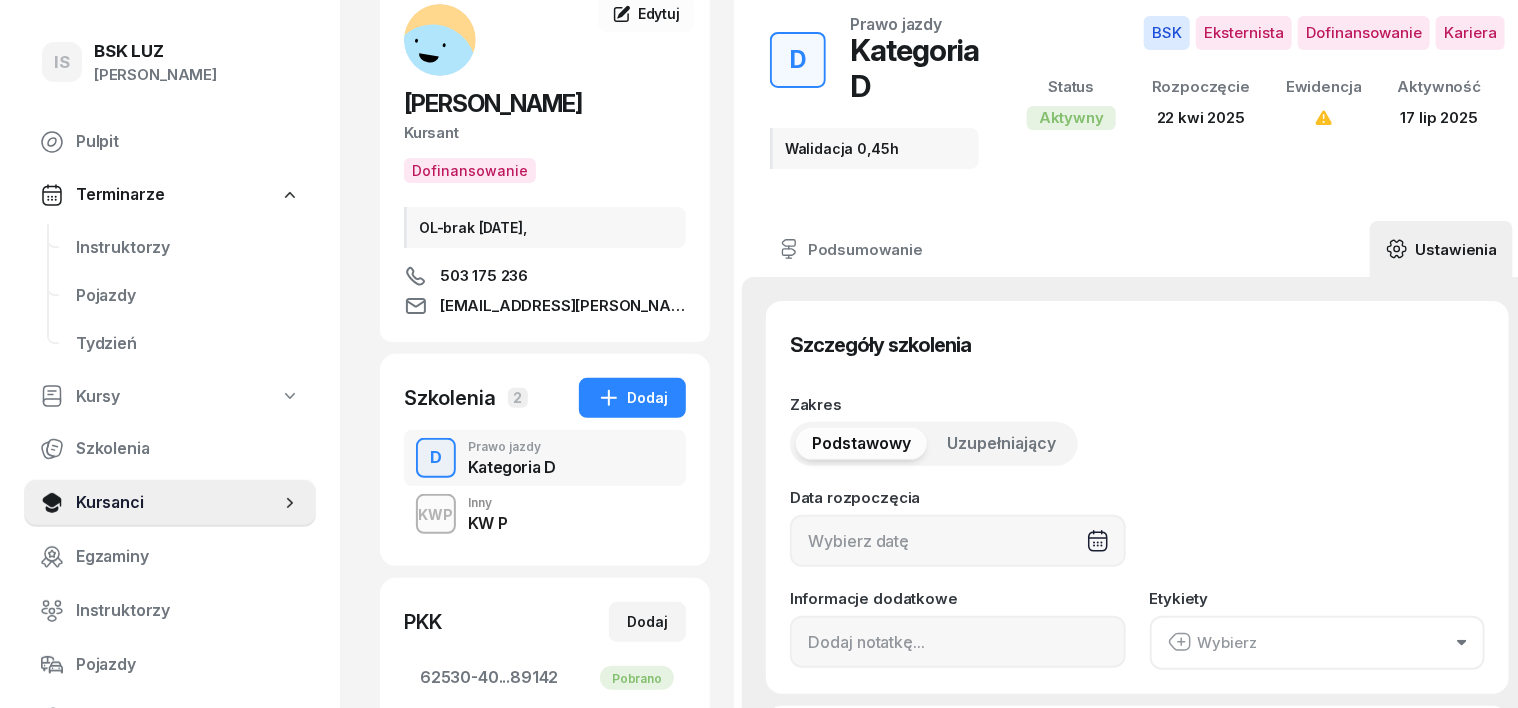 type on "[DATE]" 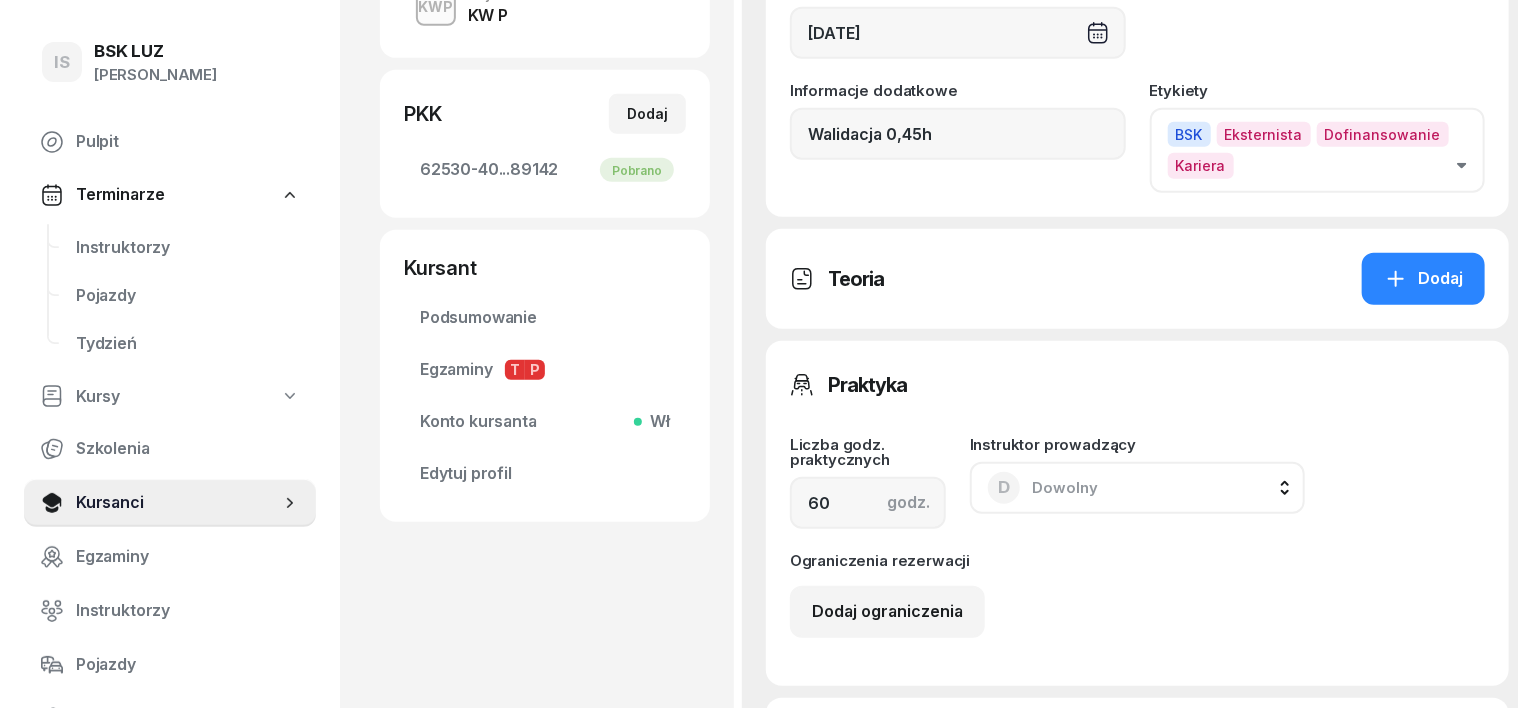 scroll, scrollTop: 875, scrollLeft: 0, axis: vertical 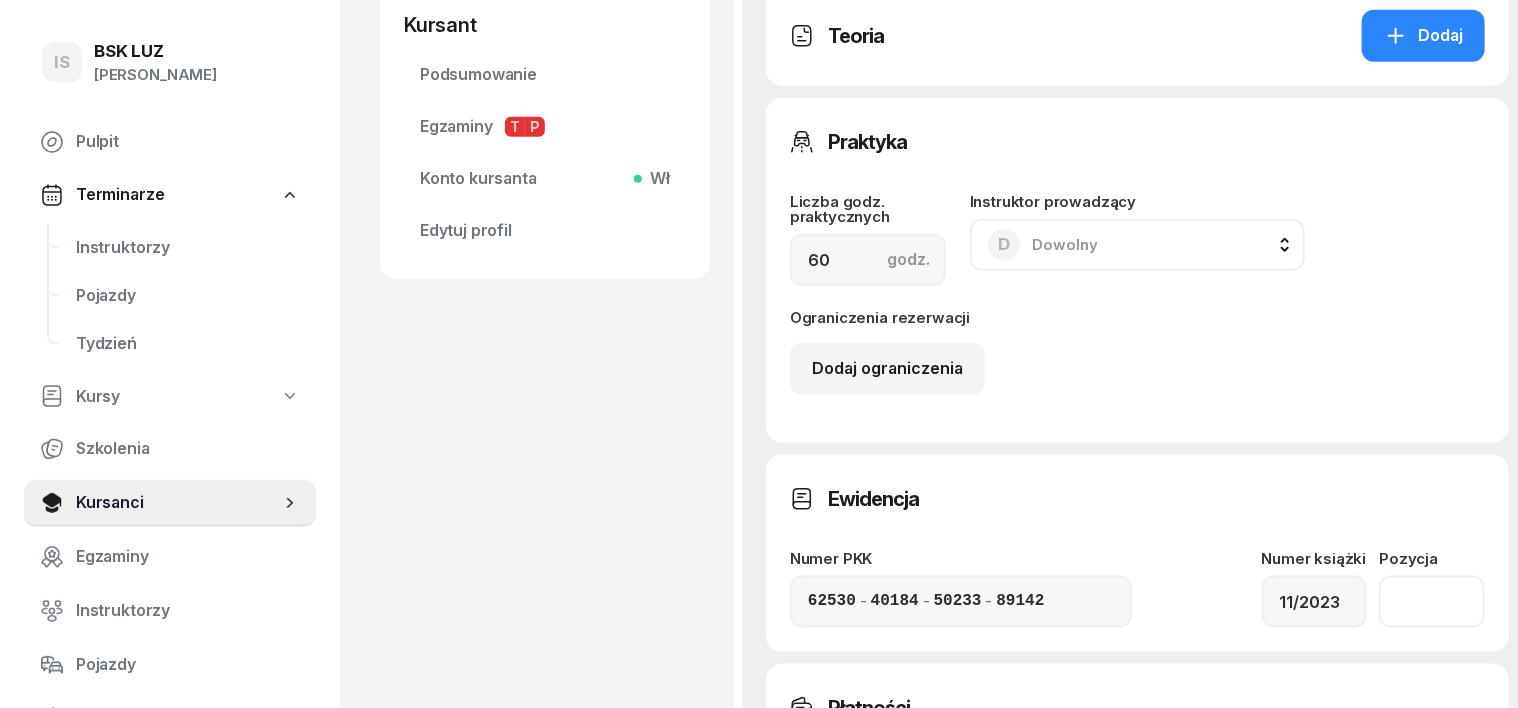 click 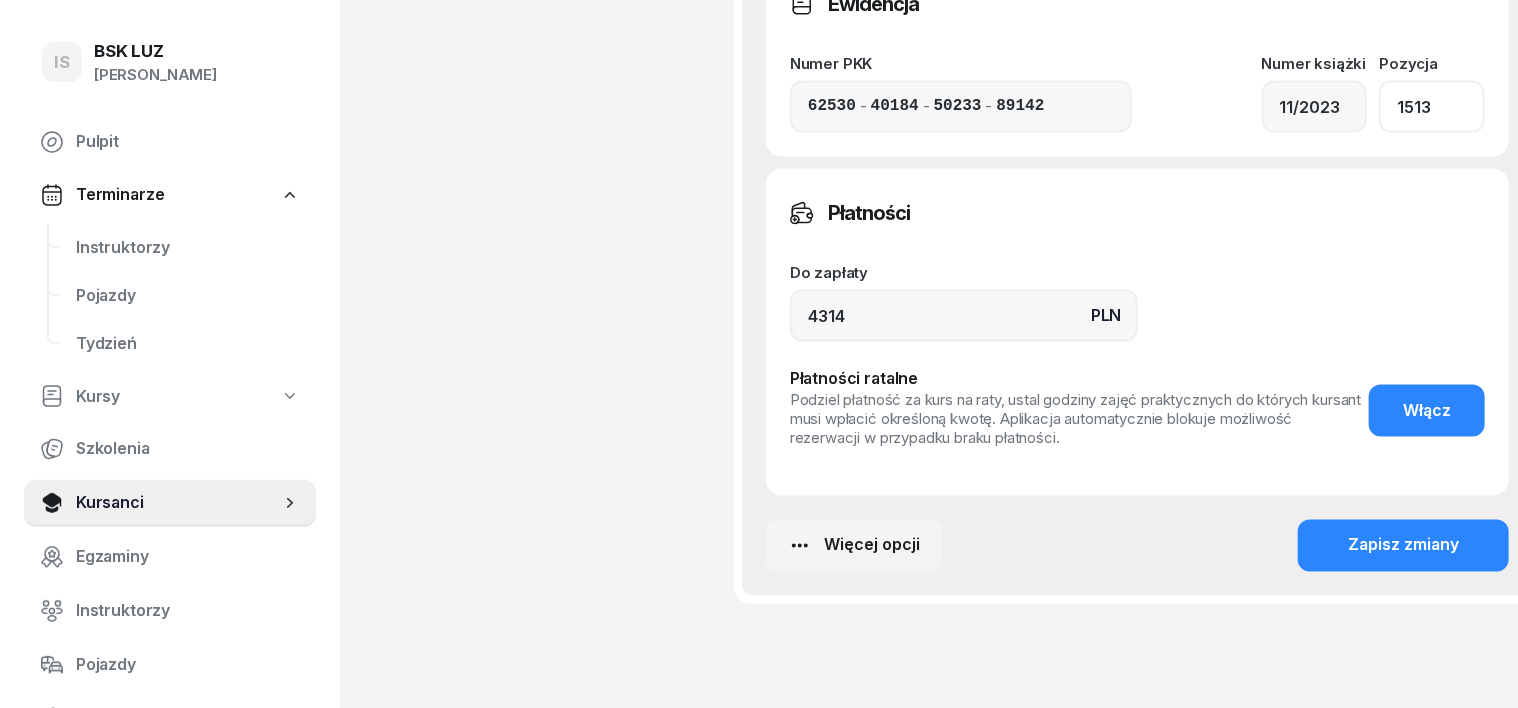 scroll, scrollTop: 1375, scrollLeft: 0, axis: vertical 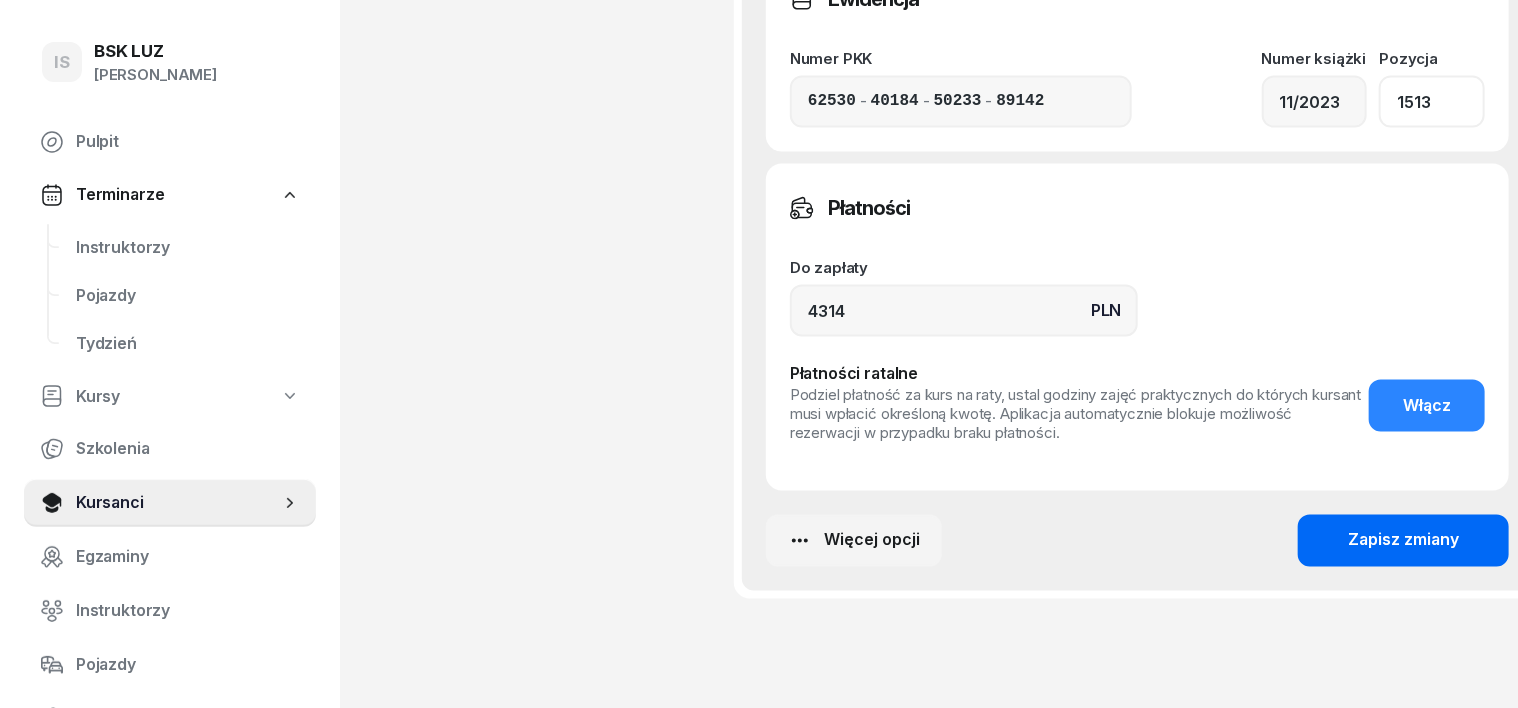 type on "1513" 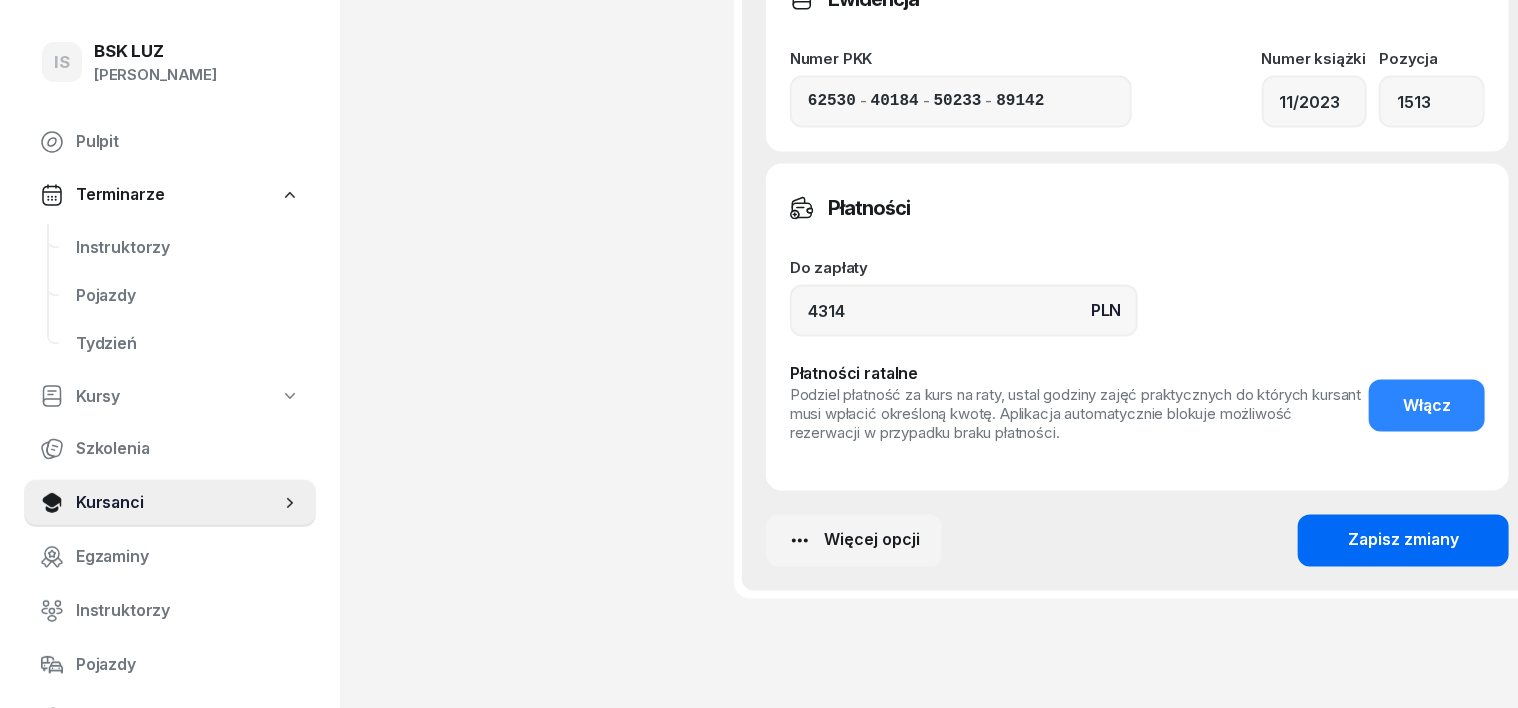 click on "Zapisz zmiany" at bounding box center [1403, 541] 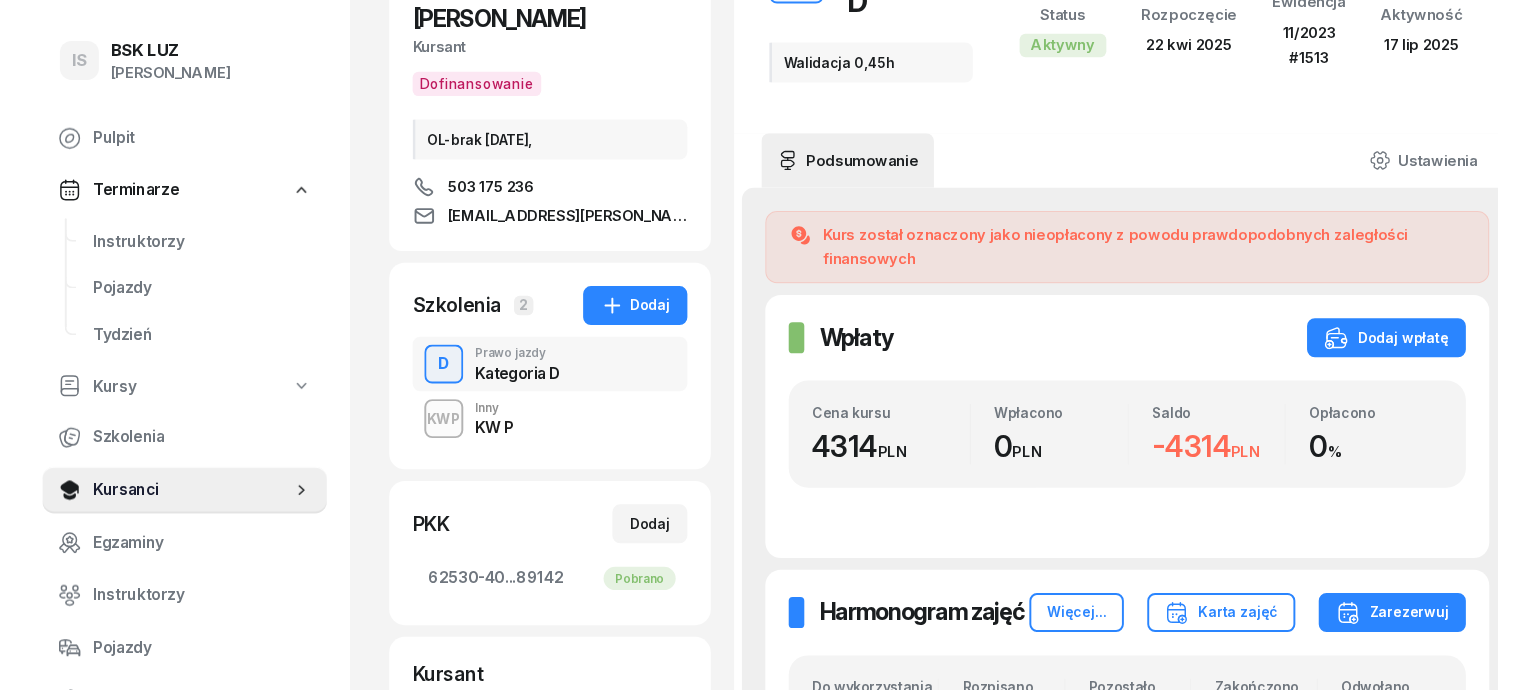 scroll, scrollTop: 0, scrollLeft: 0, axis: both 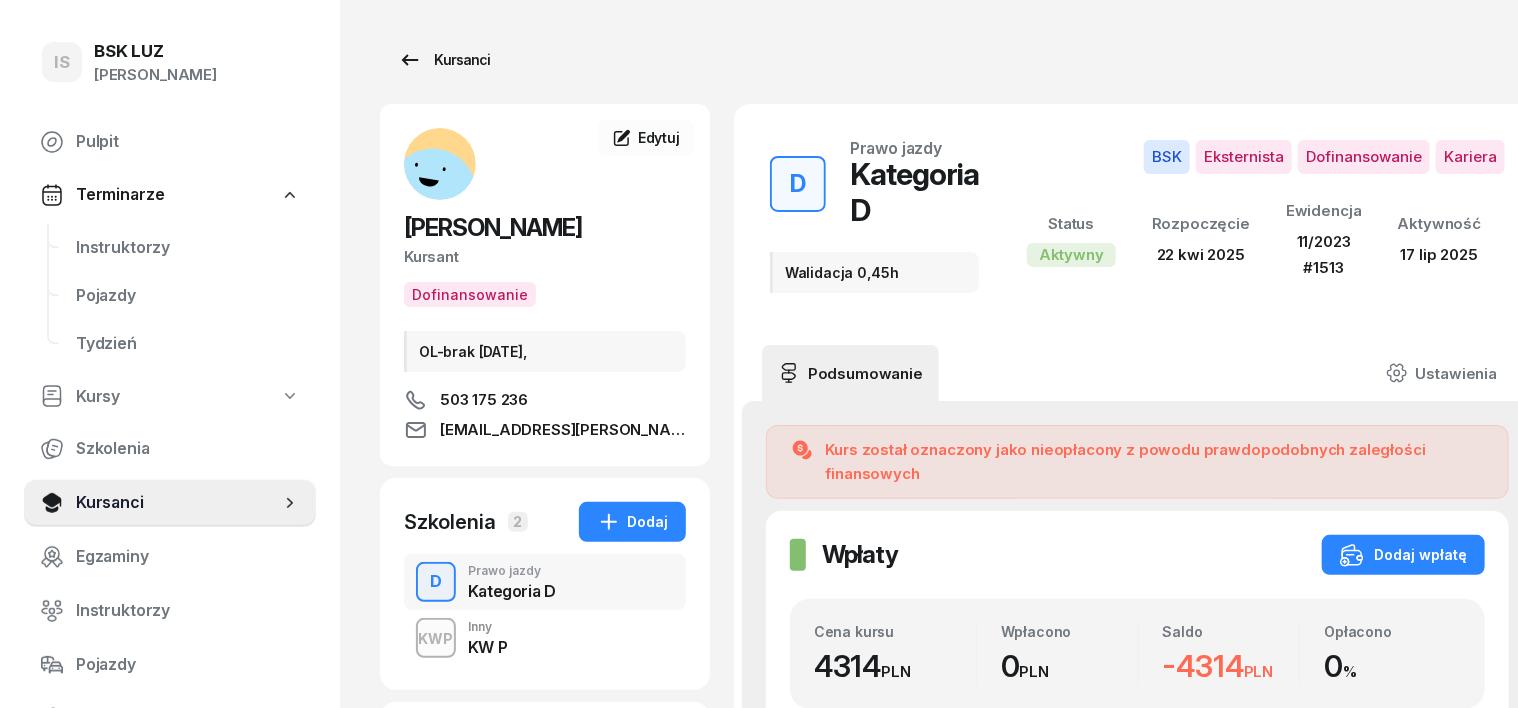 click on "Kursanci" at bounding box center (444, 60) 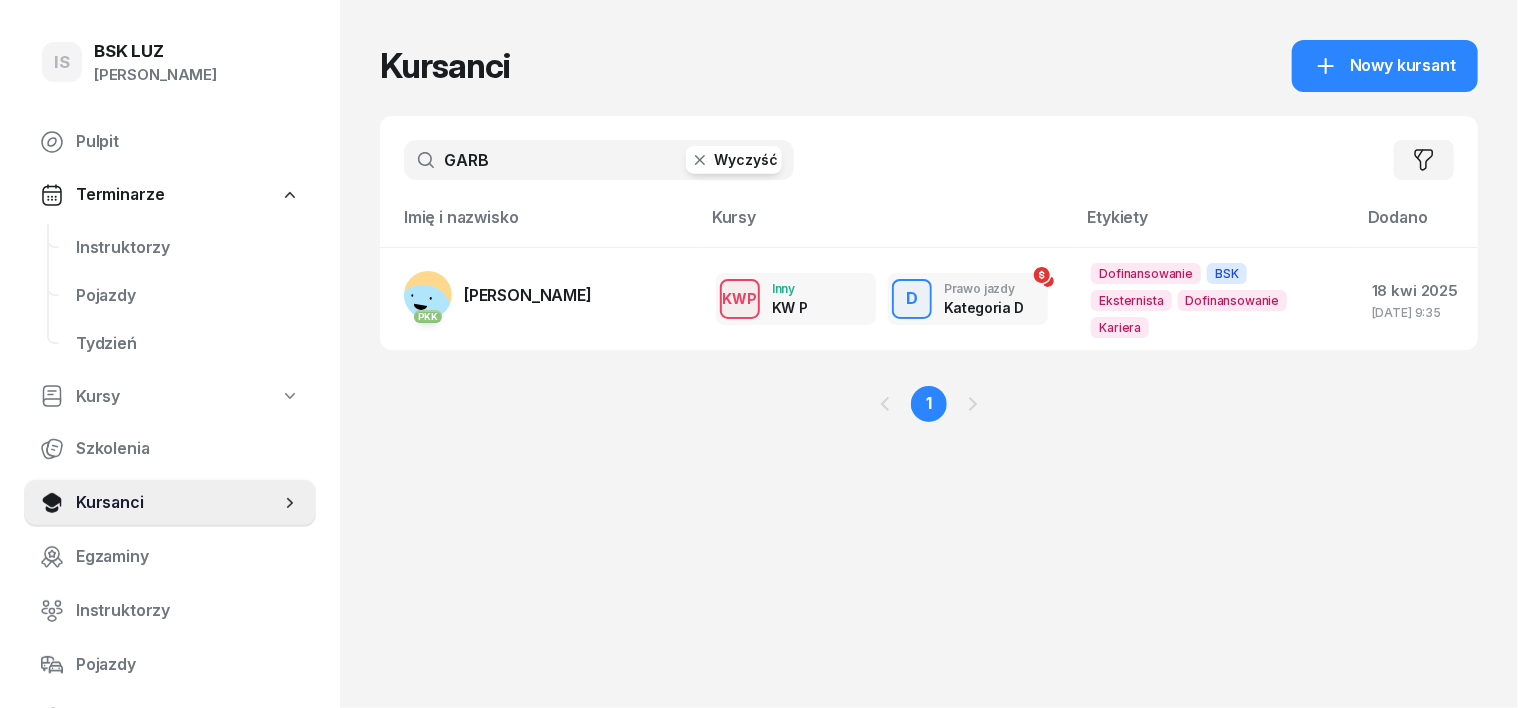 click 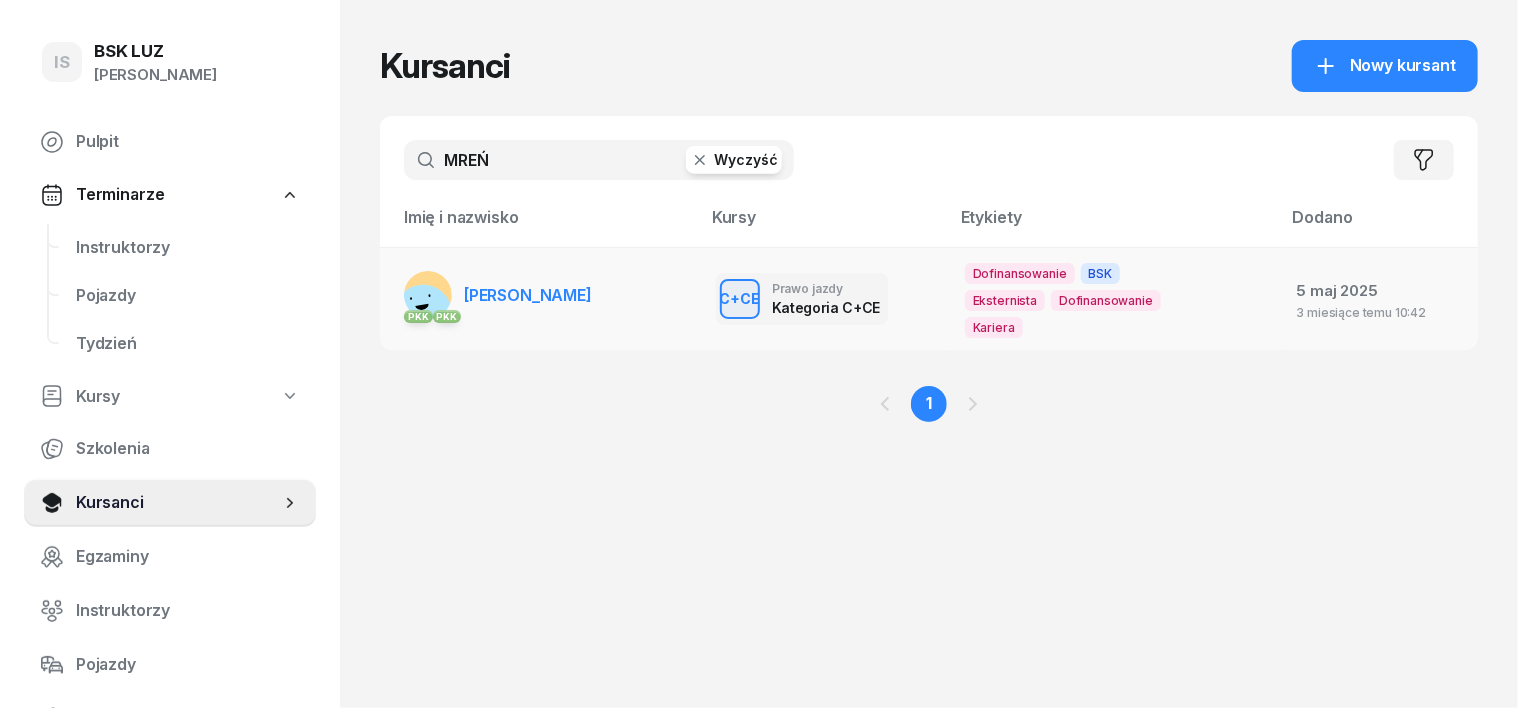 type on "MREŃ" 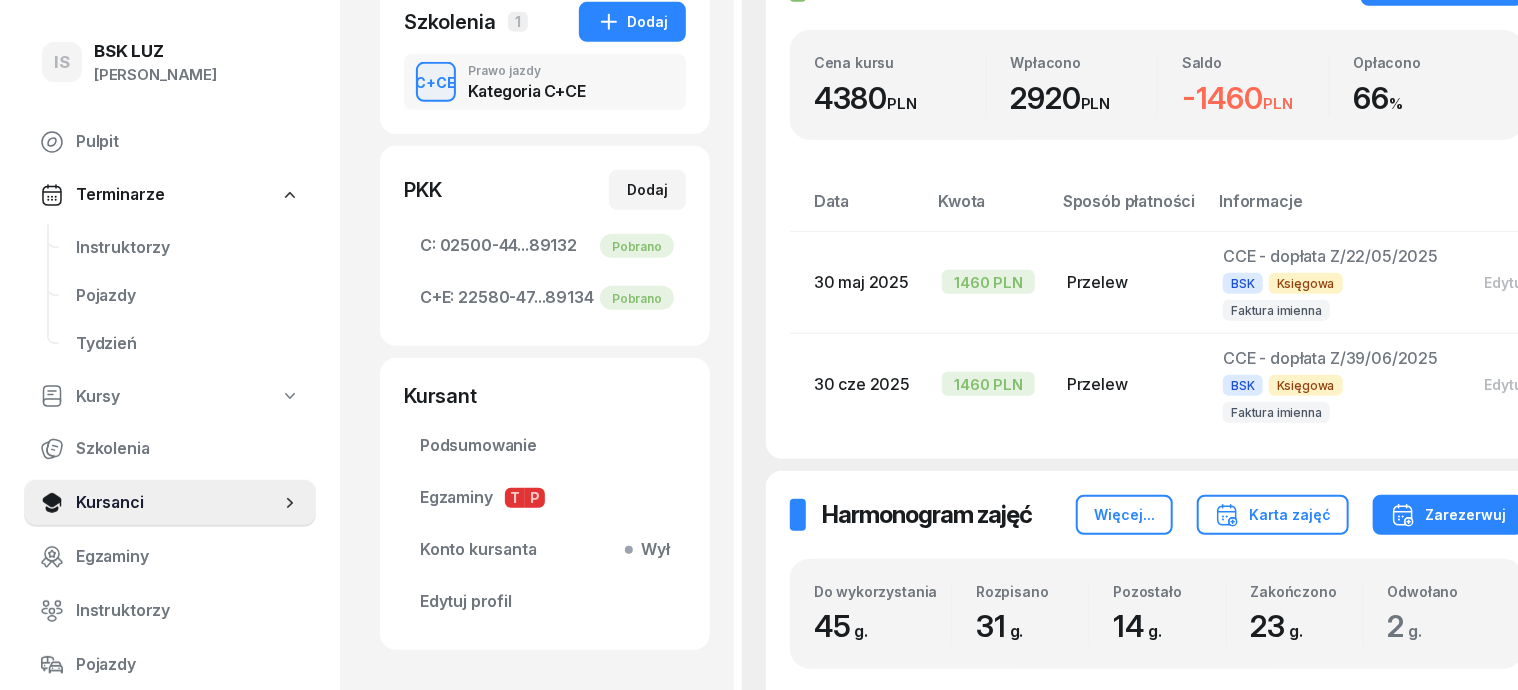 scroll, scrollTop: 0, scrollLeft: 0, axis: both 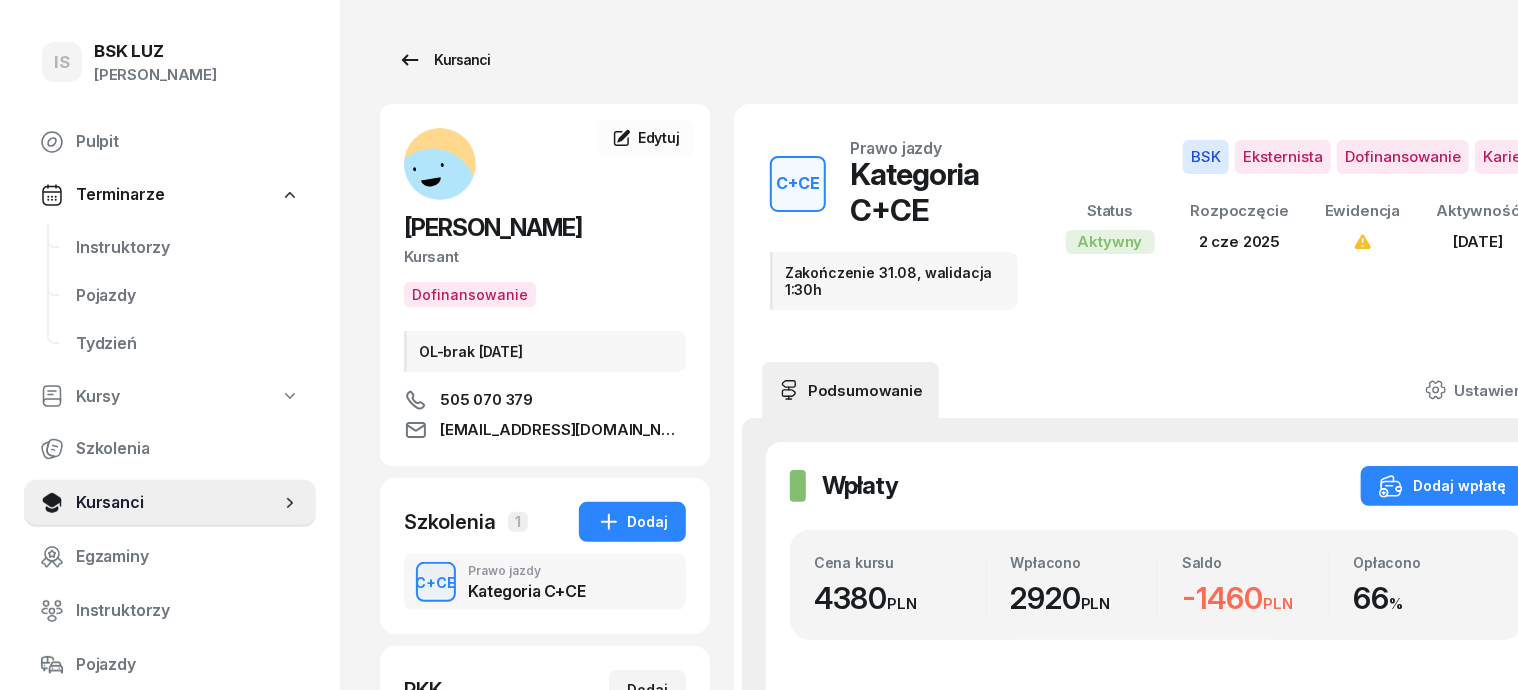 click on "Kursanci" at bounding box center [444, 60] 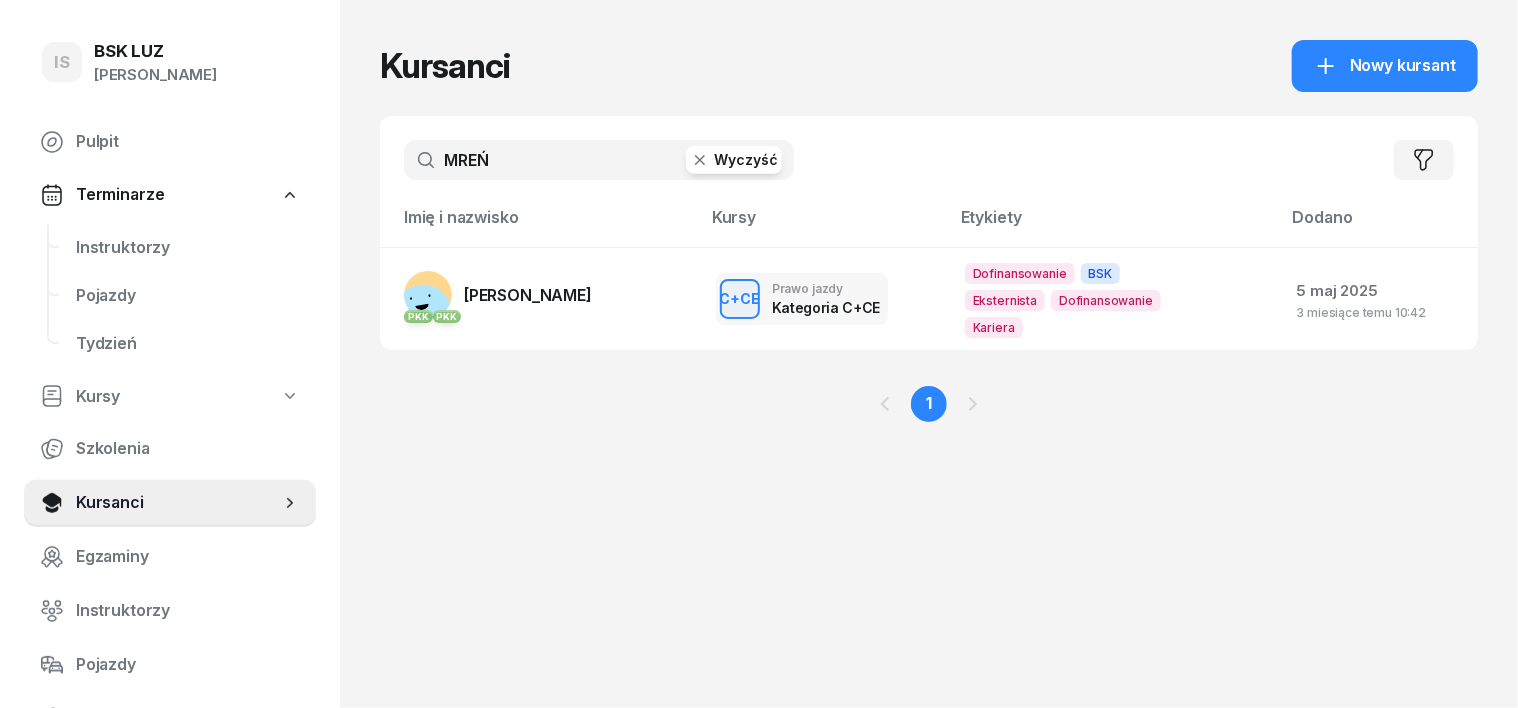 click 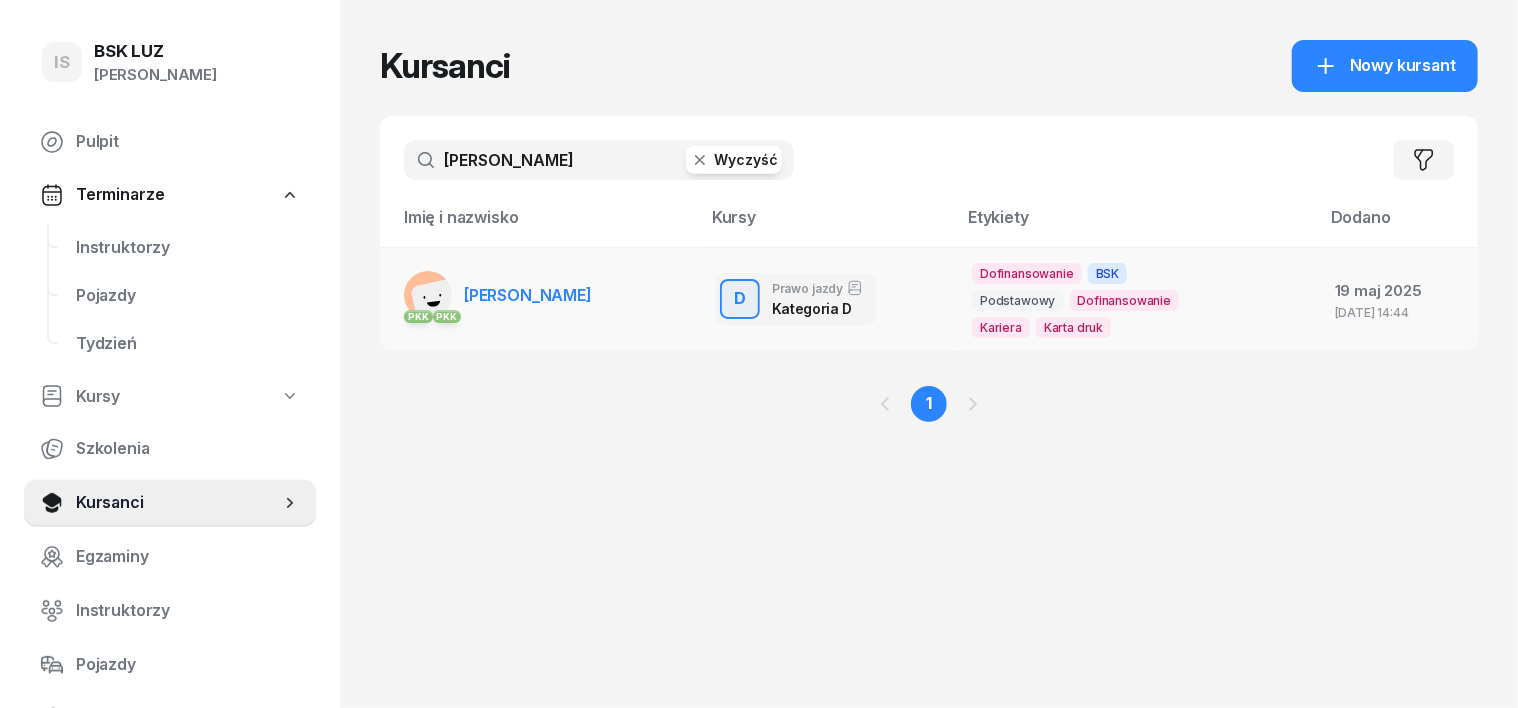 type on "[PERSON_NAME]" 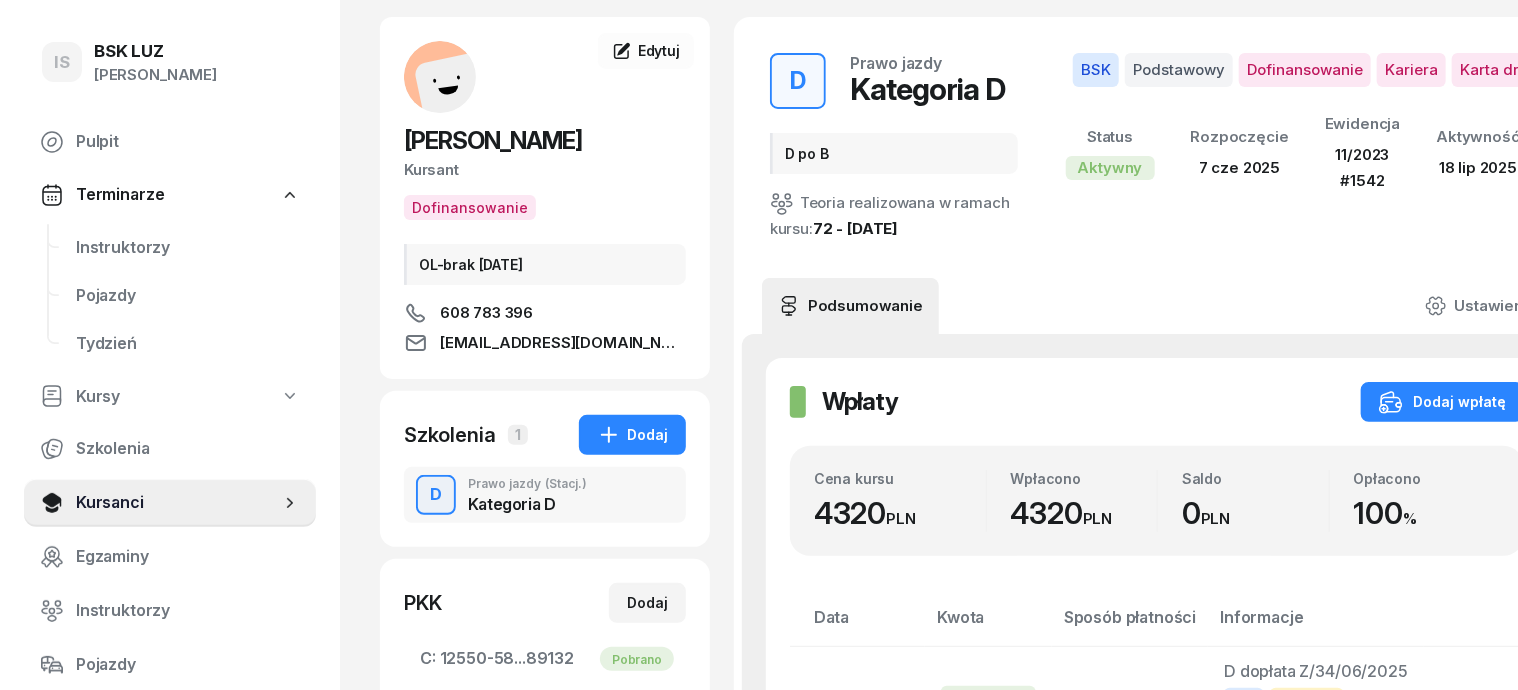 scroll, scrollTop: 250, scrollLeft: 0, axis: vertical 